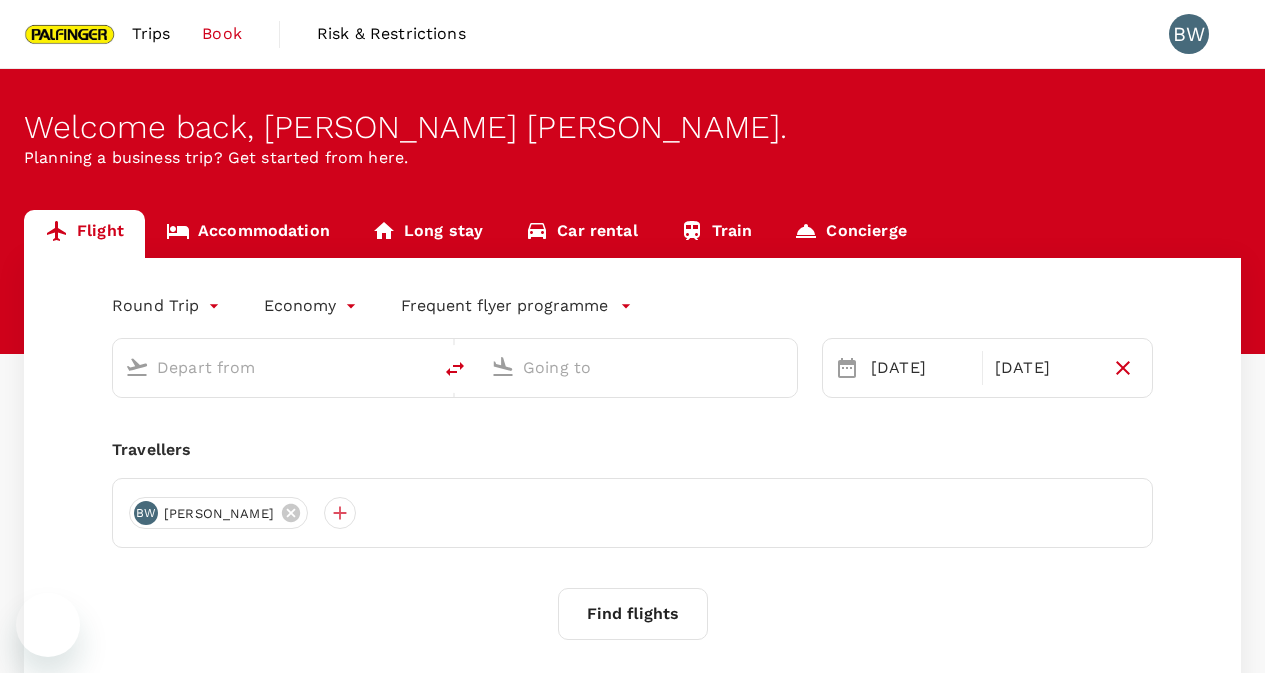 scroll, scrollTop: 0, scrollLeft: 0, axis: both 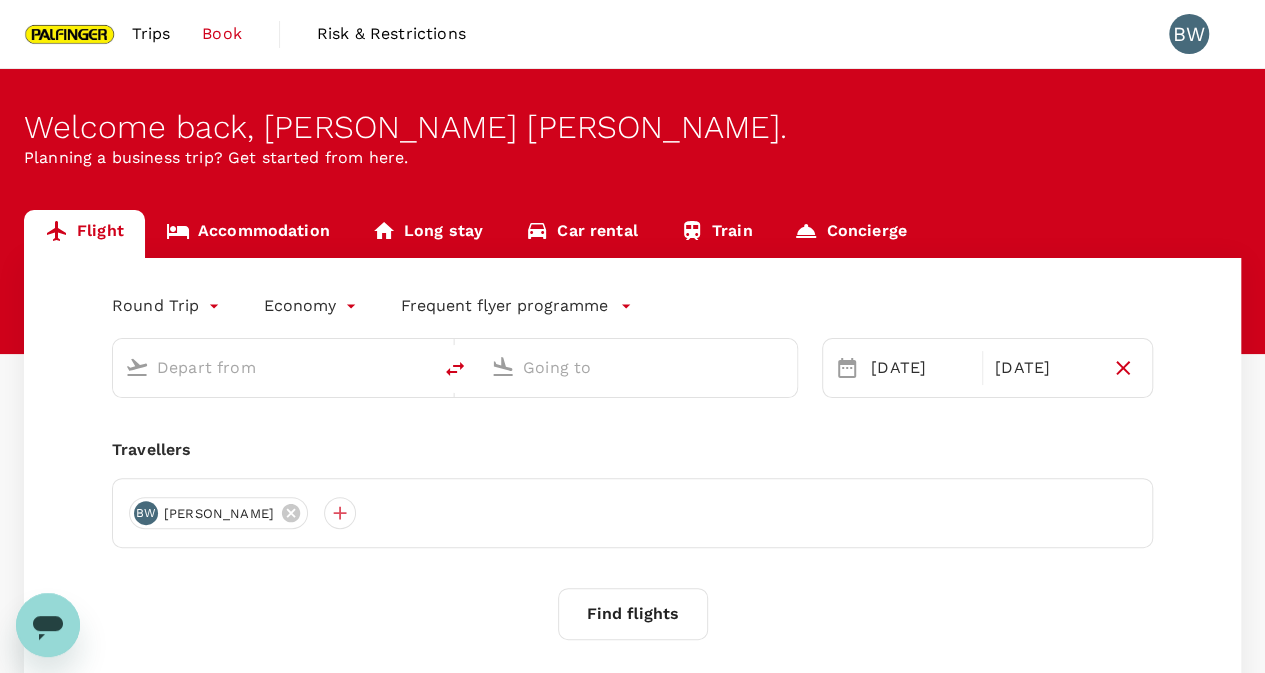 type on "Singapore Changi (SIN)" 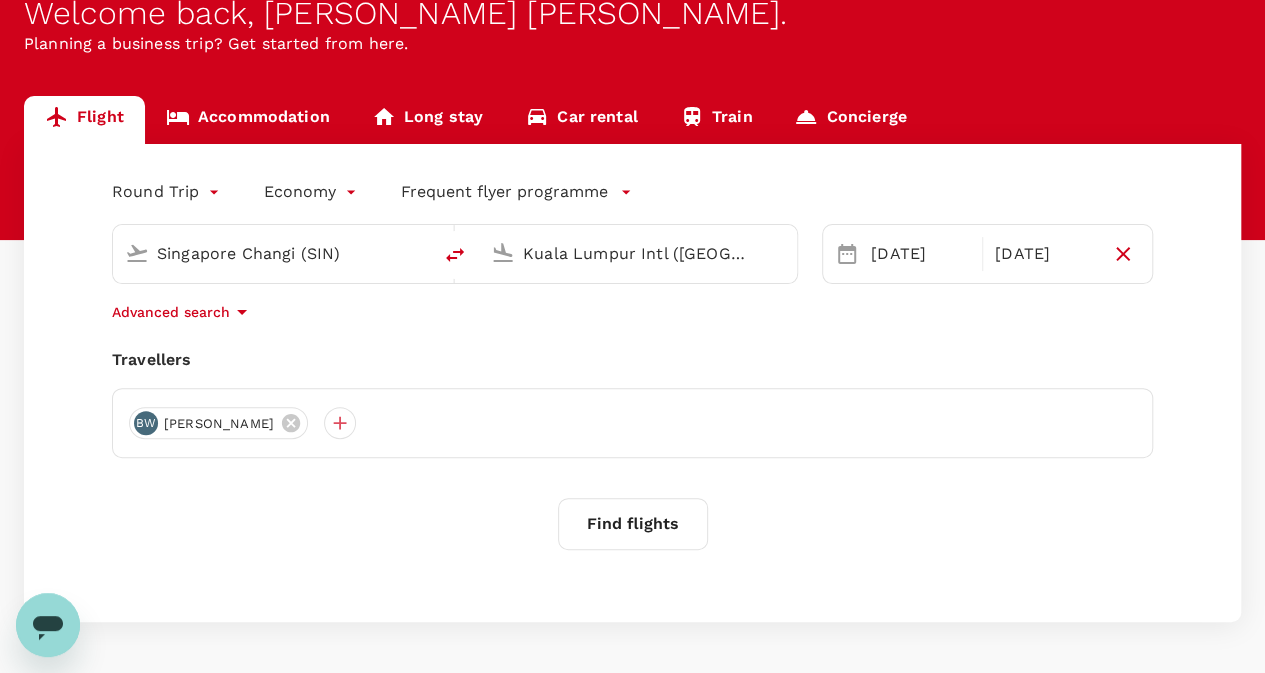 scroll, scrollTop: 186, scrollLeft: 0, axis: vertical 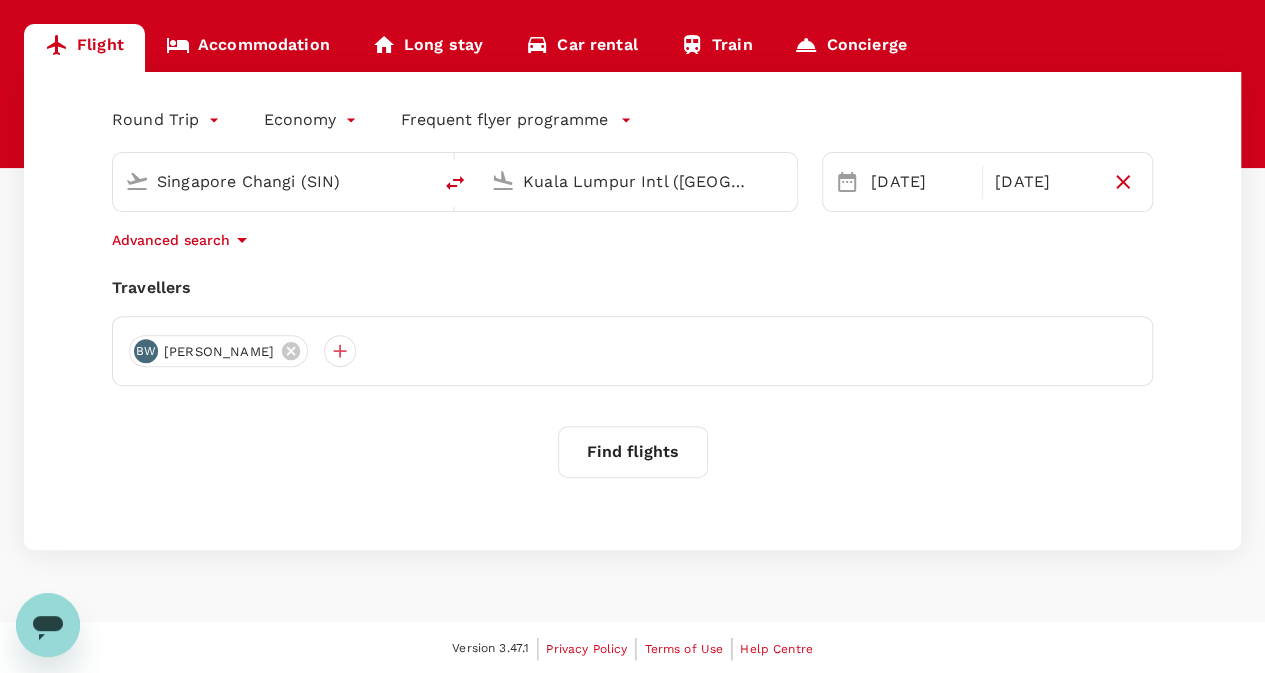 click on "Find flights" at bounding box center [633, 452] 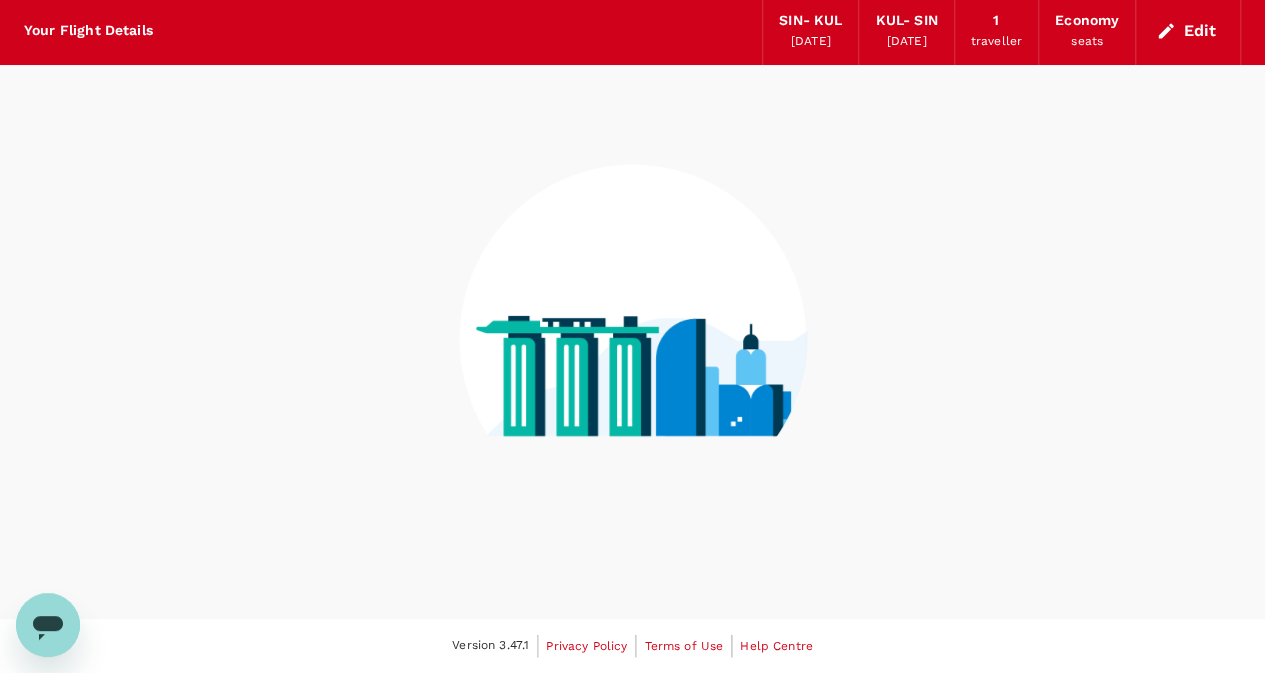 scroll, scrollTop: 0, scrollLeft: 0, axis: both 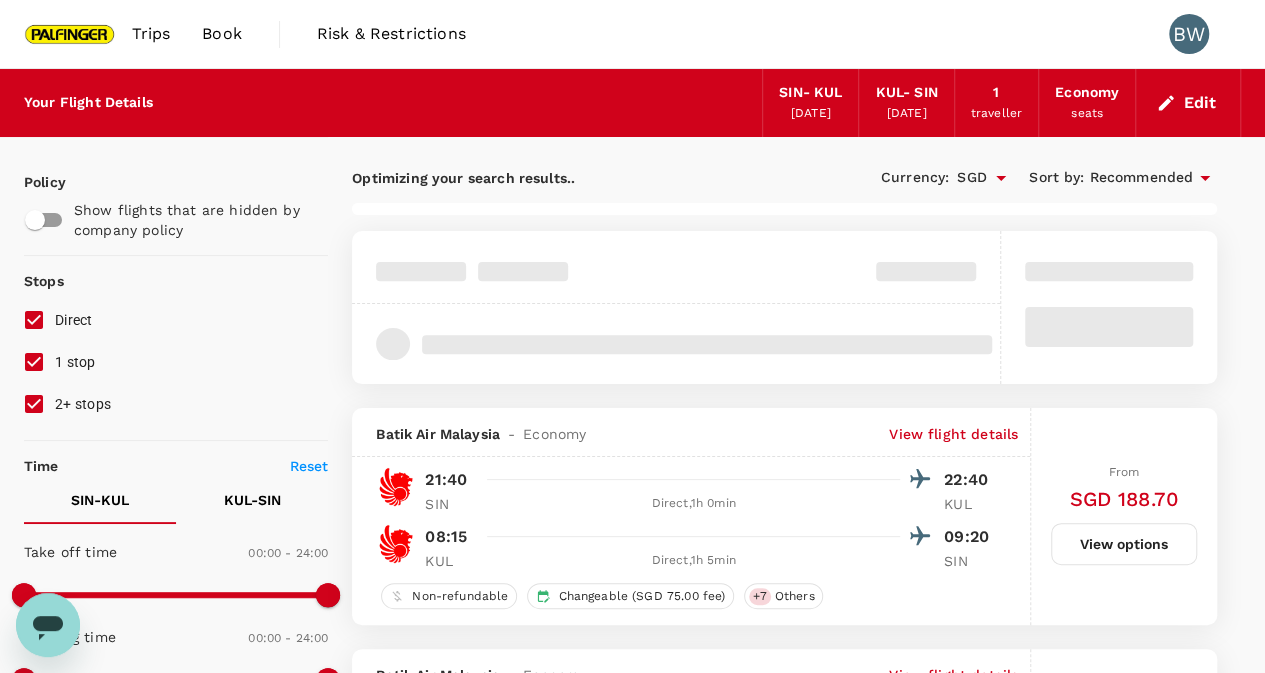 click on "1 stop" at bounding box center [34, 362] 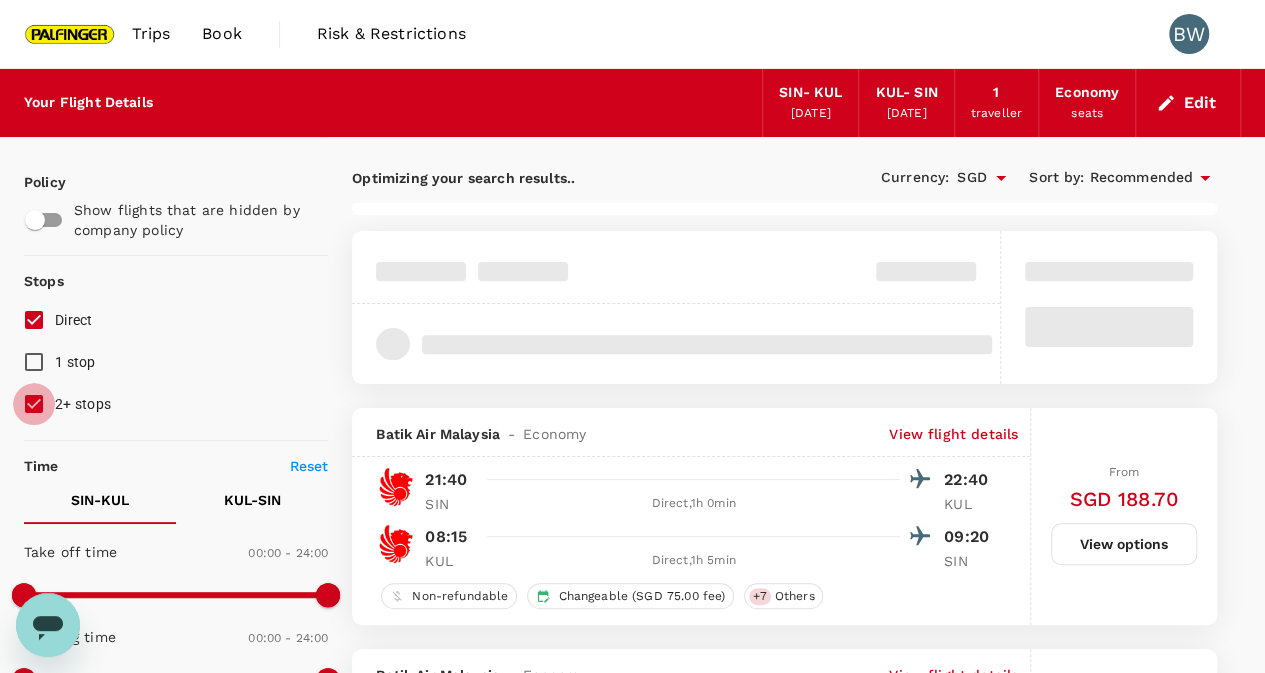 click on "2+ stops" at bounding box center [34, 404] 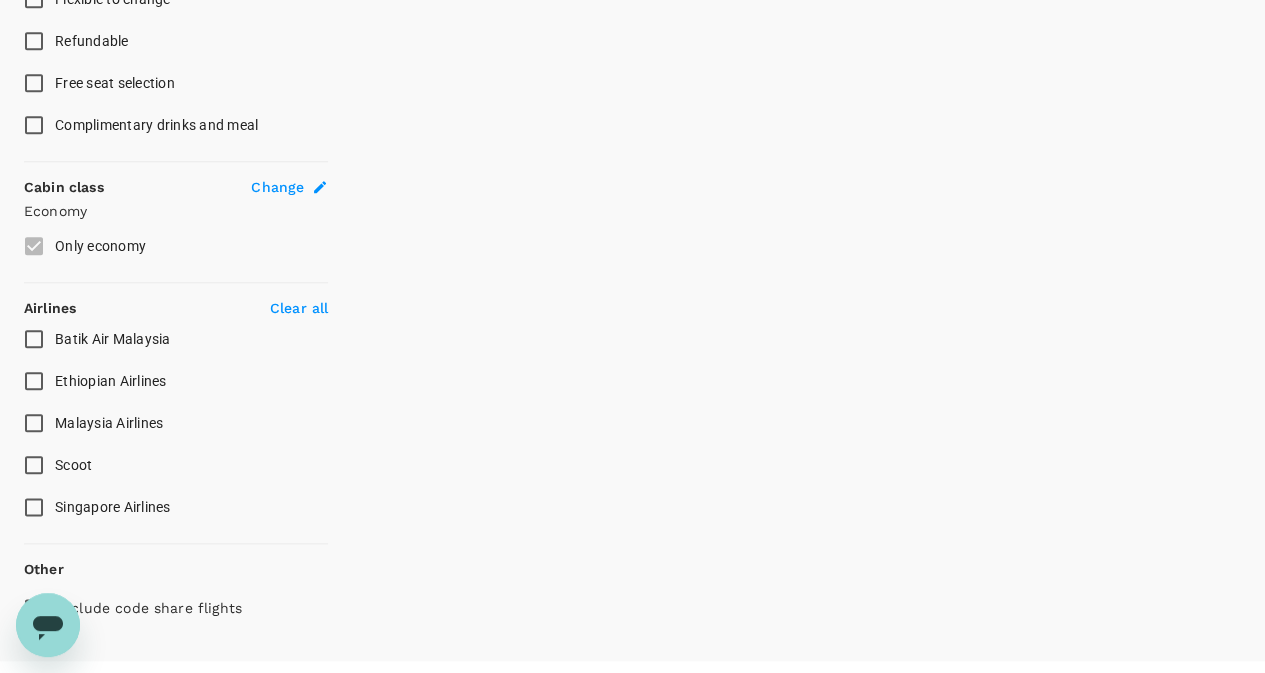 scroll, scrollTop: 973, scrollLeft: 0, axis: vertical 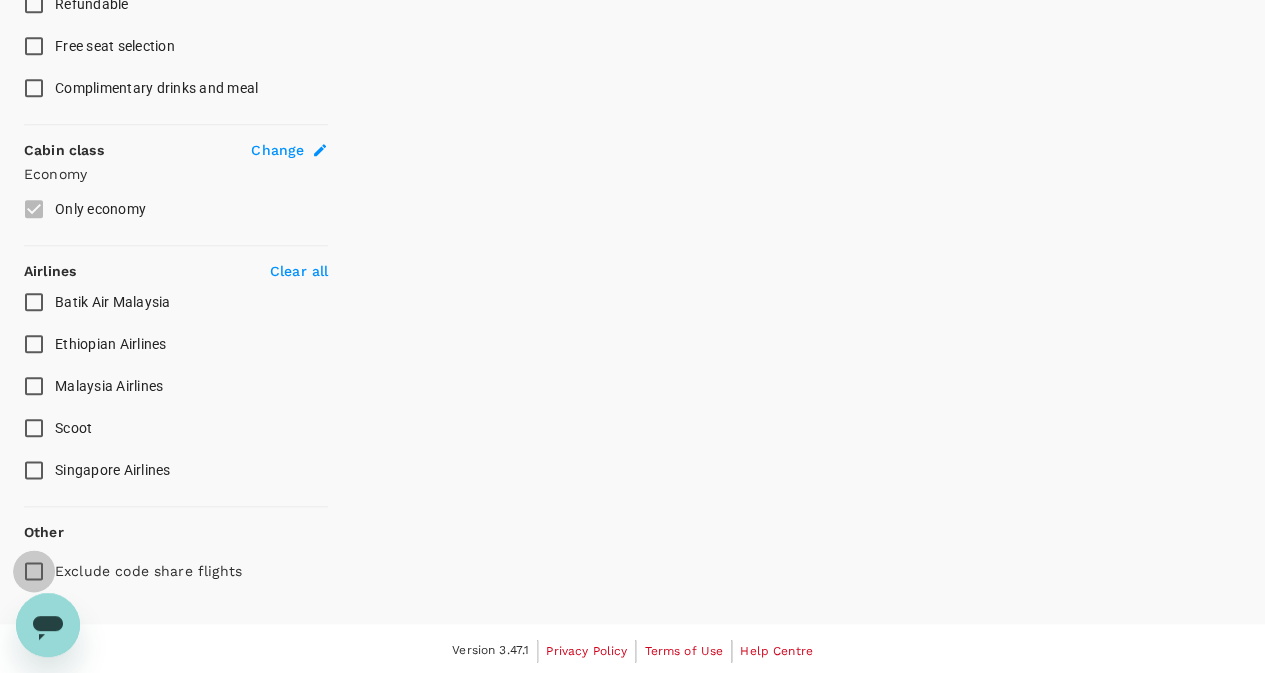 click on "Exclude code share flights" at bounding box center (34, 571) 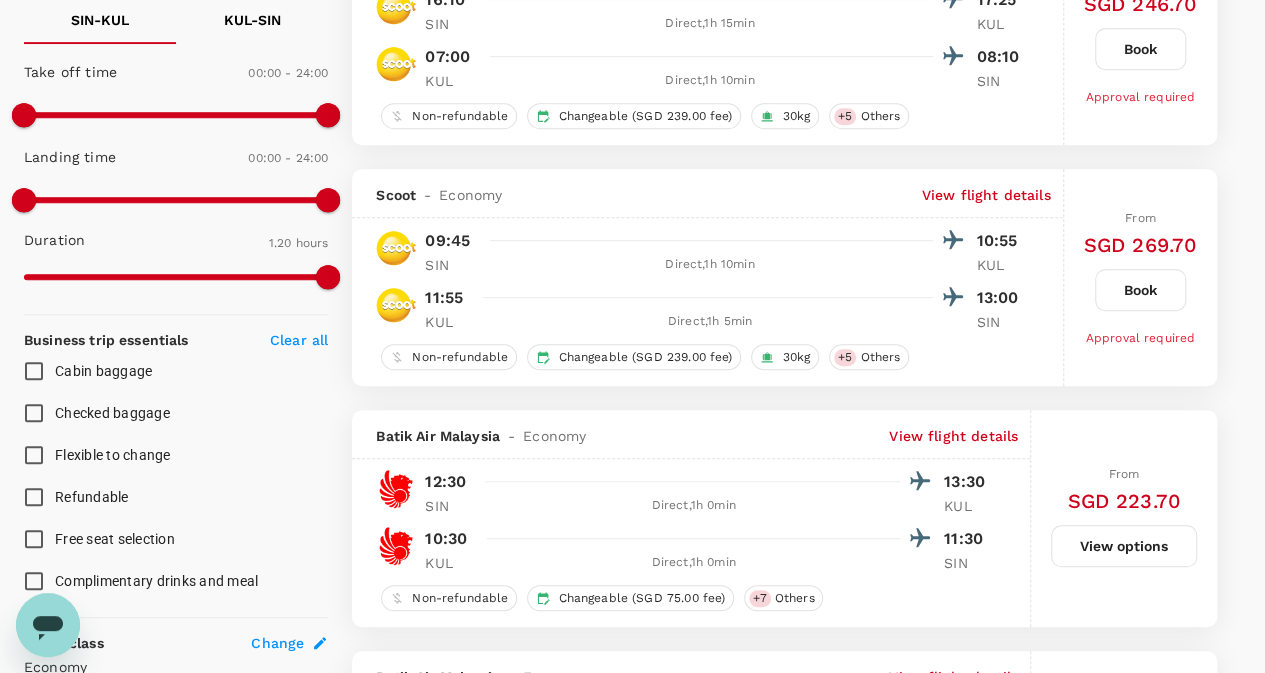 scroll, scrollTop: 600, scrollLeft: 0, axis: vertical 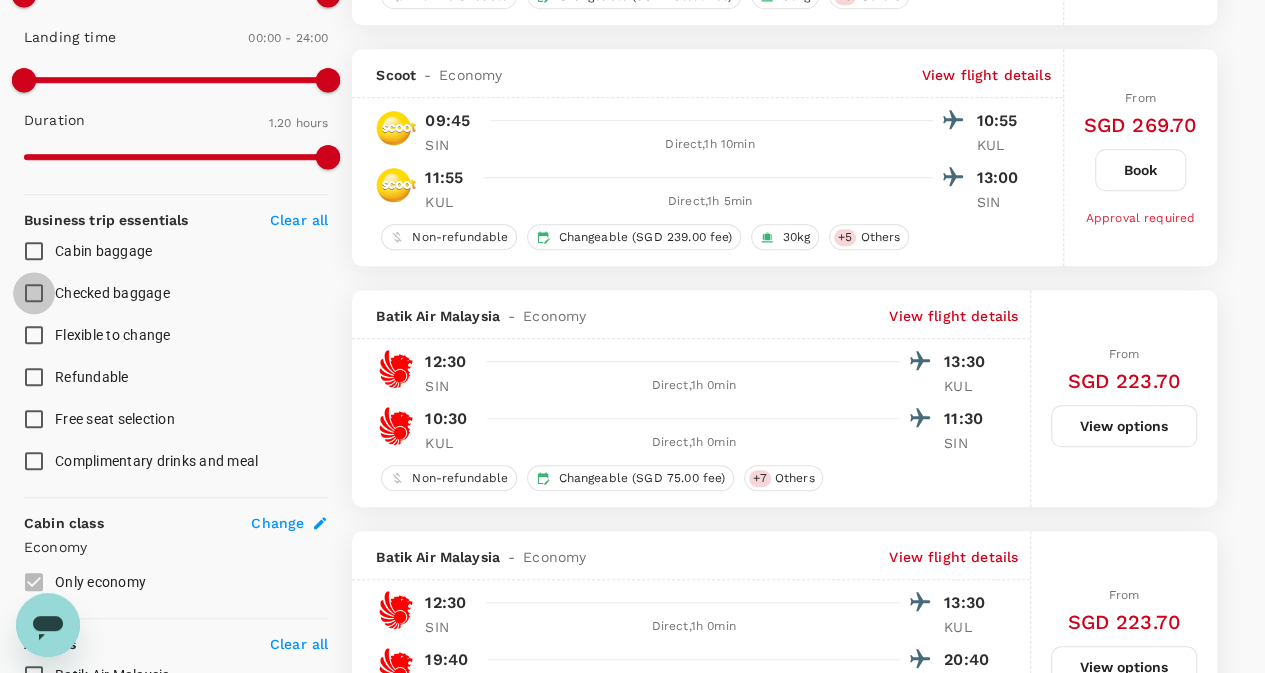 click on "Checked baggage" at bounding box center [34, 293] 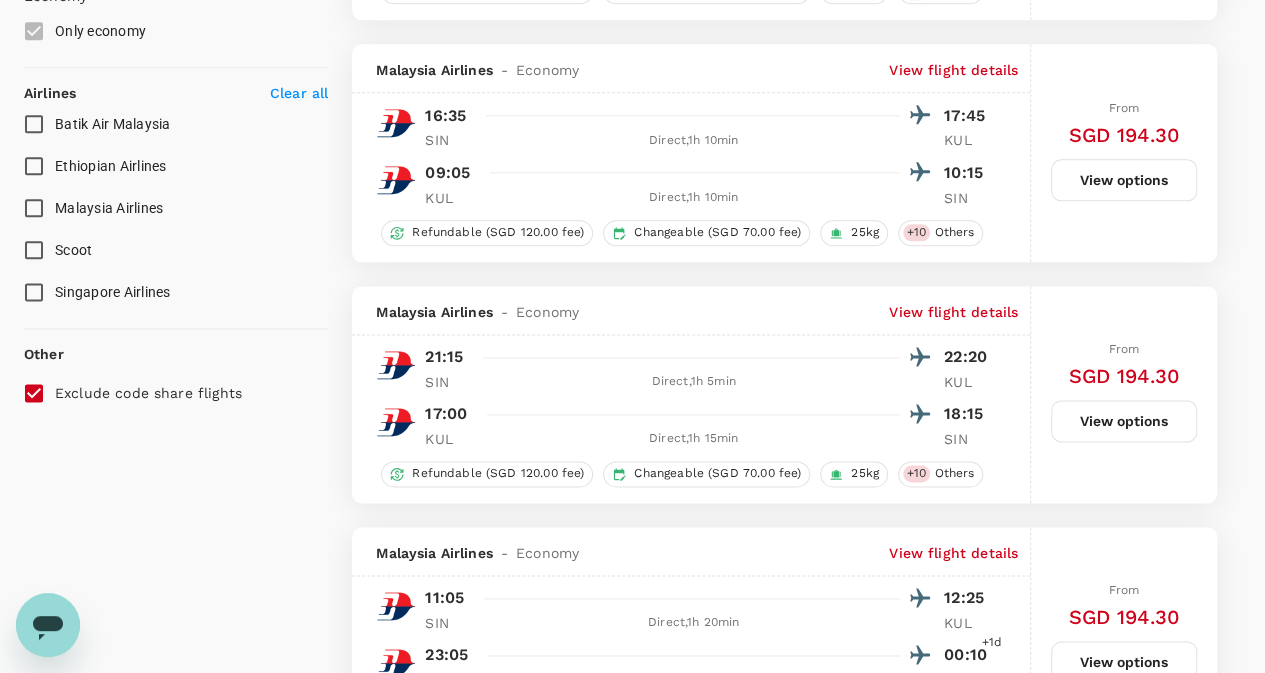 scroll, scrollTop: 1300, scrollLeft: 0, axis: vertical 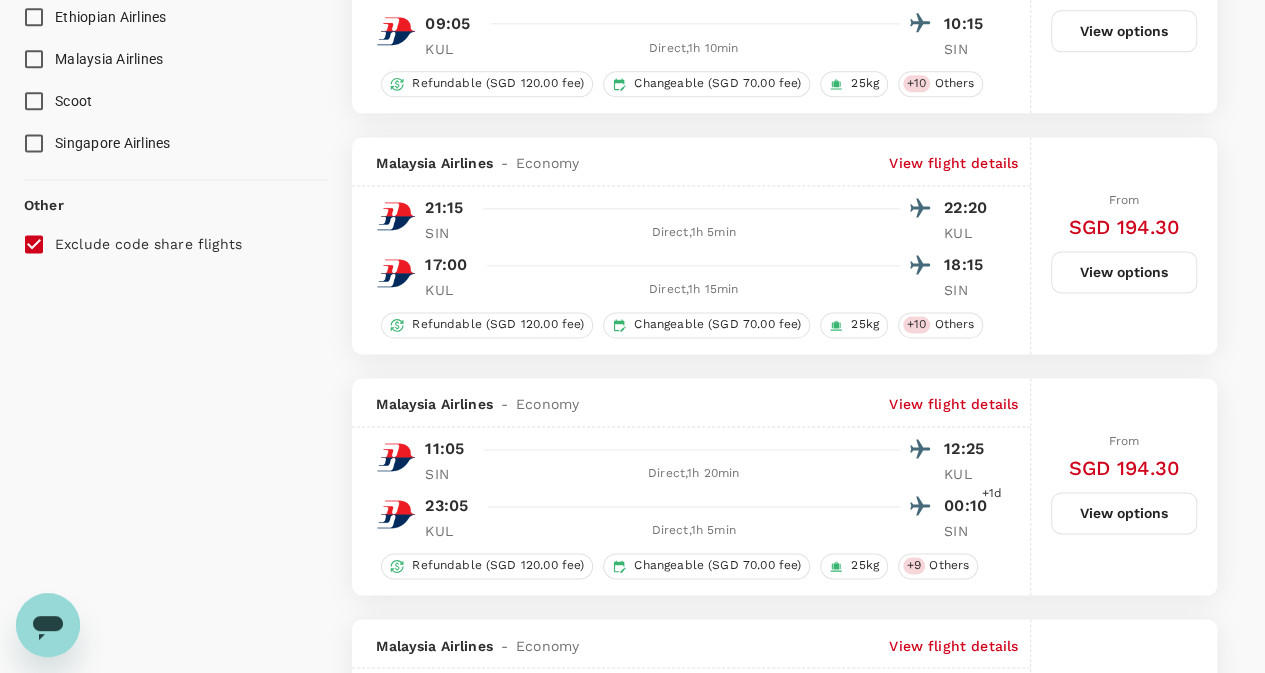 click on "Singapore Airlines" at bounding box center [34, 143] 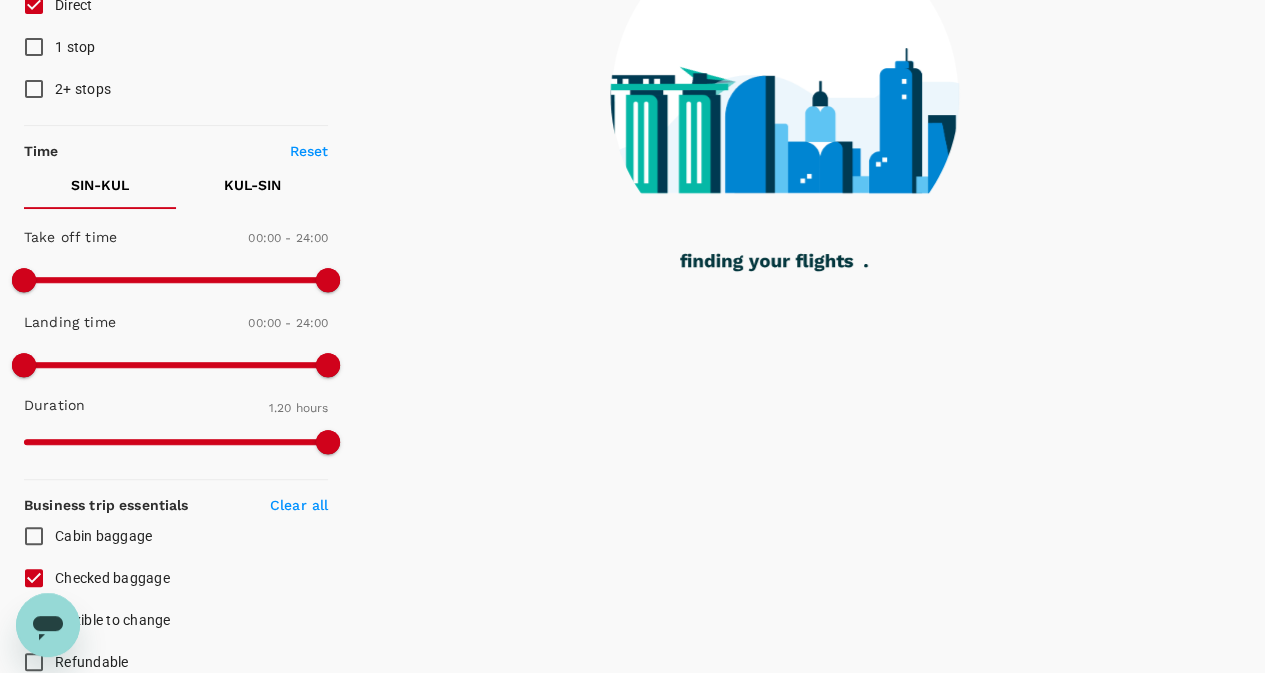 scroll, scrollTop: 73, scrollLeft: 0, axis: vertical 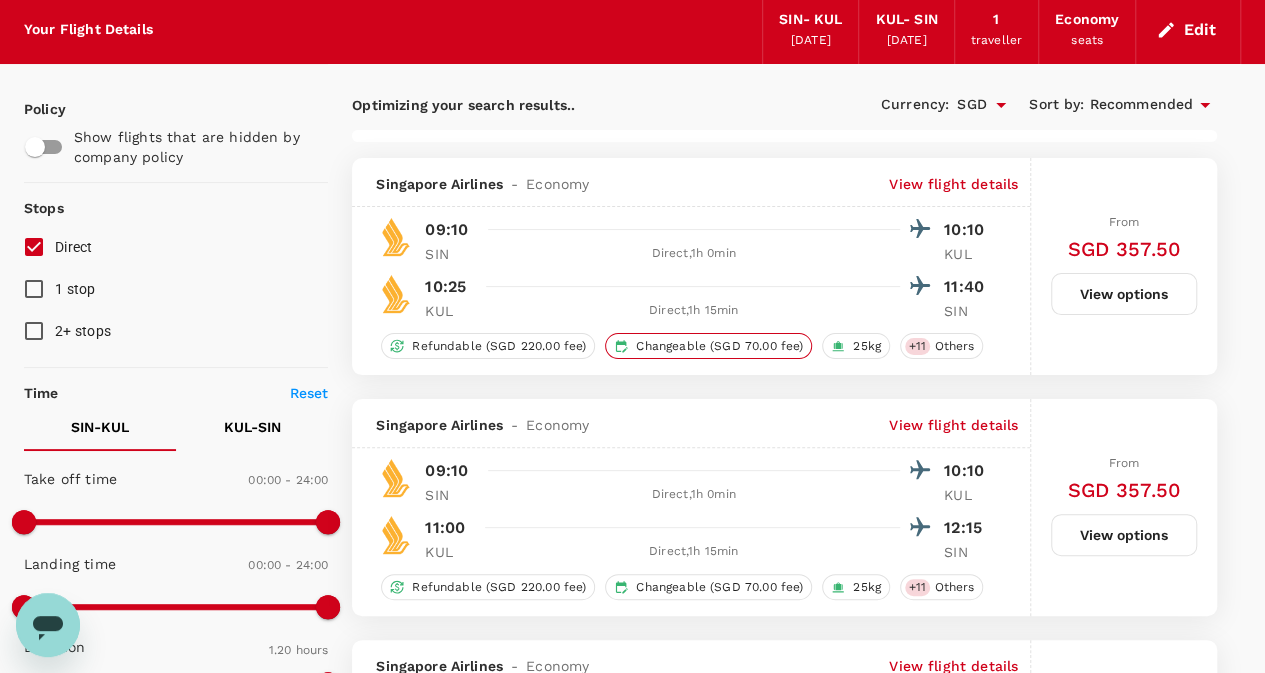 checkbox on "false" 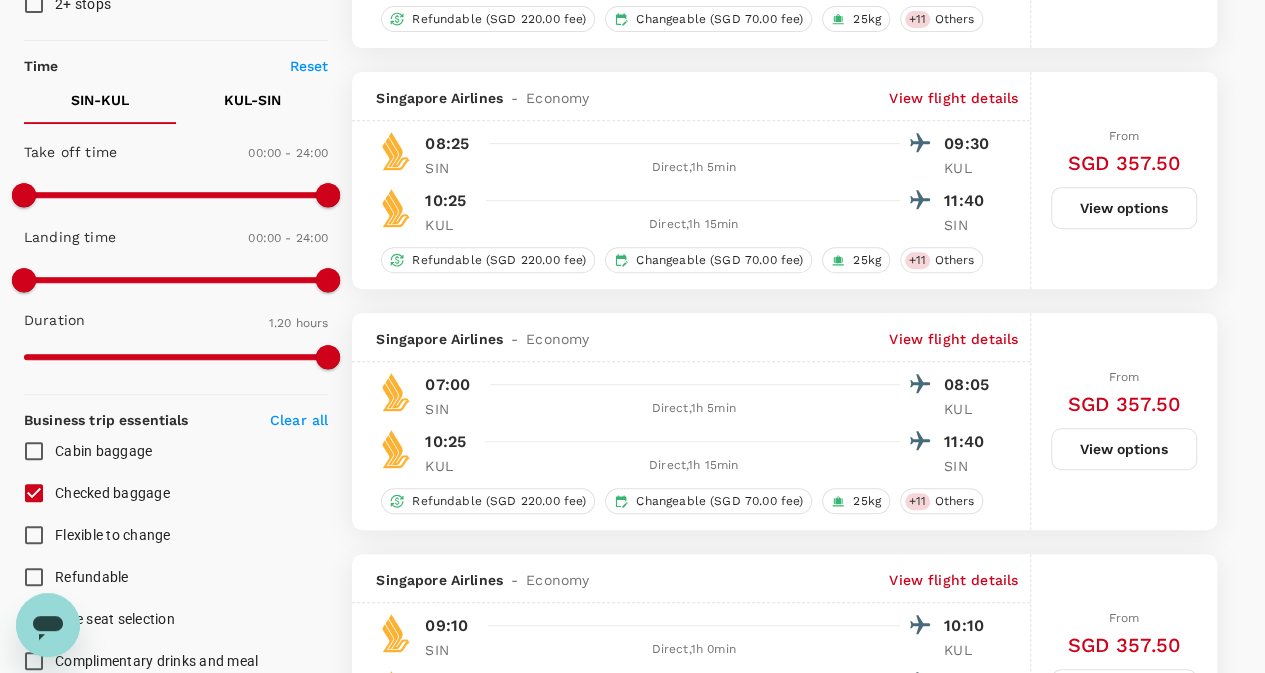 scroll, scrollTop: 0, scrollLeft: 0, axis: both 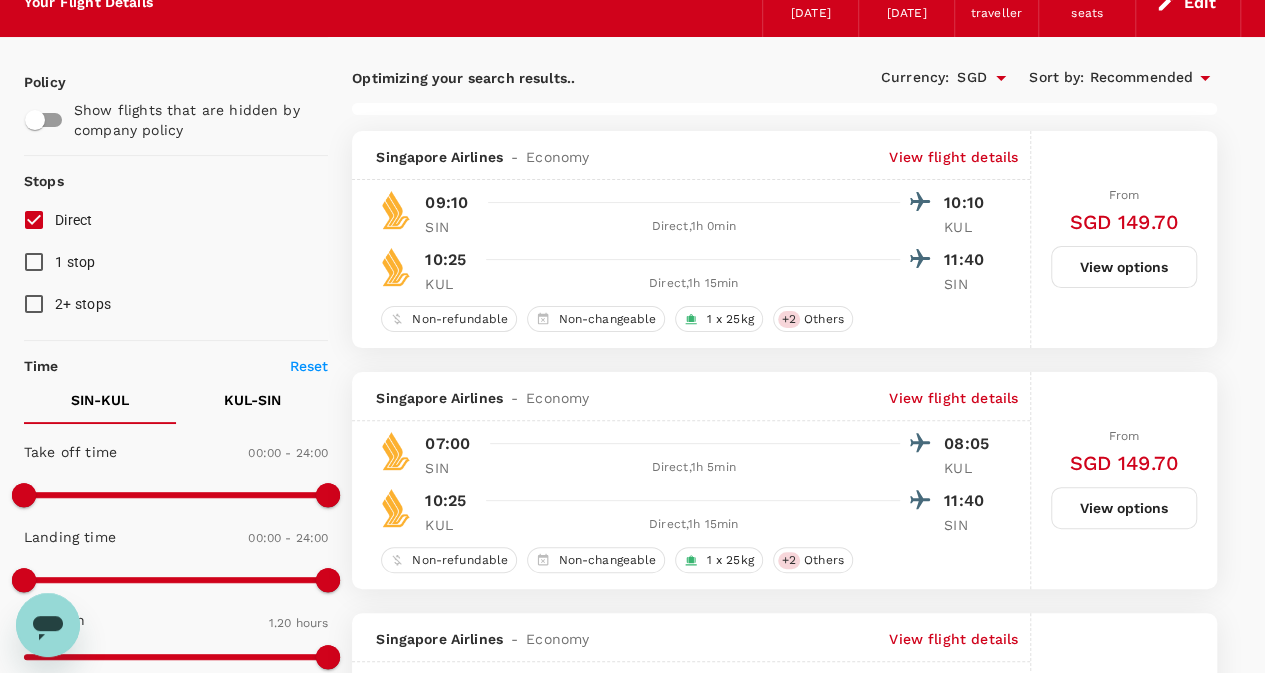 click on "View flight details" at bounding box center (953, 398) 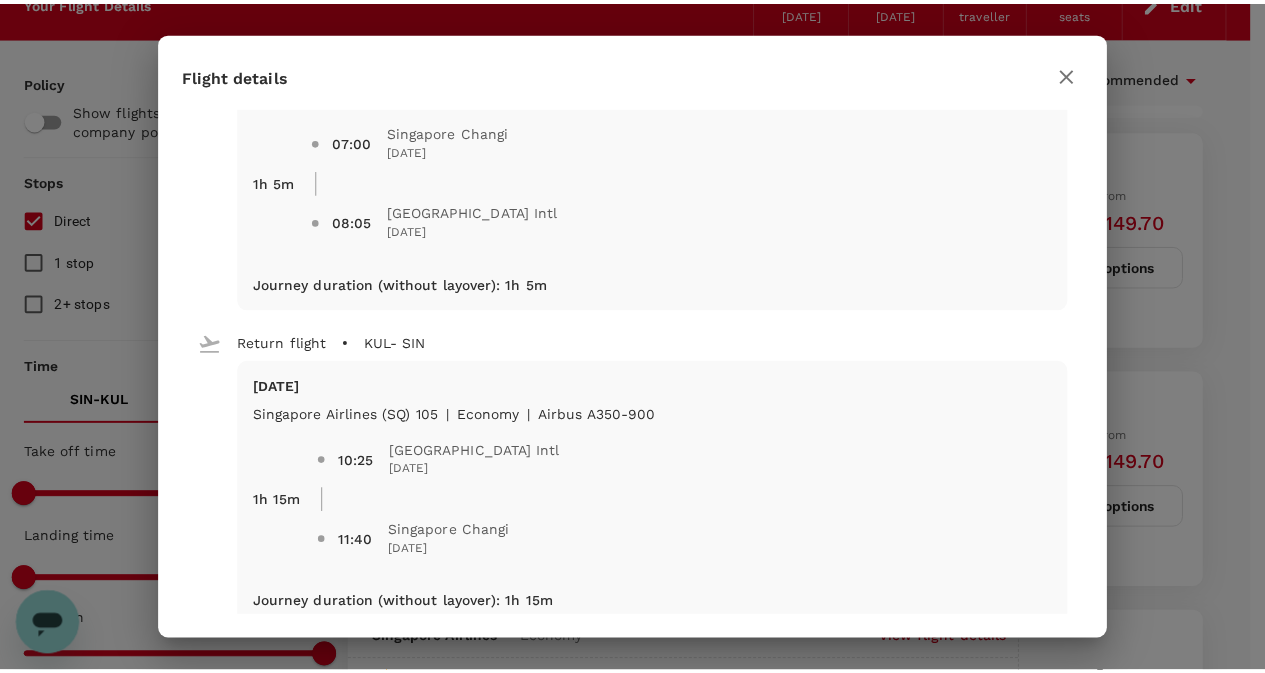 scroll, scrollTop: 0, scrollLeft: 0, axis: both 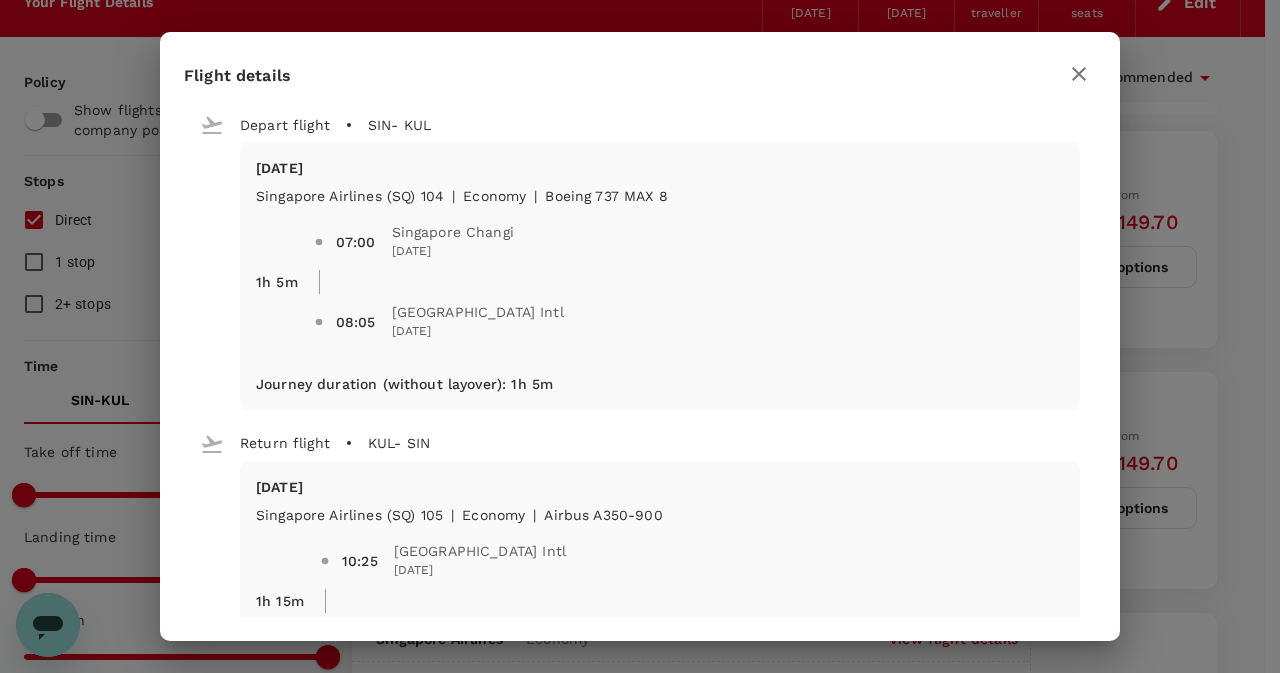 click 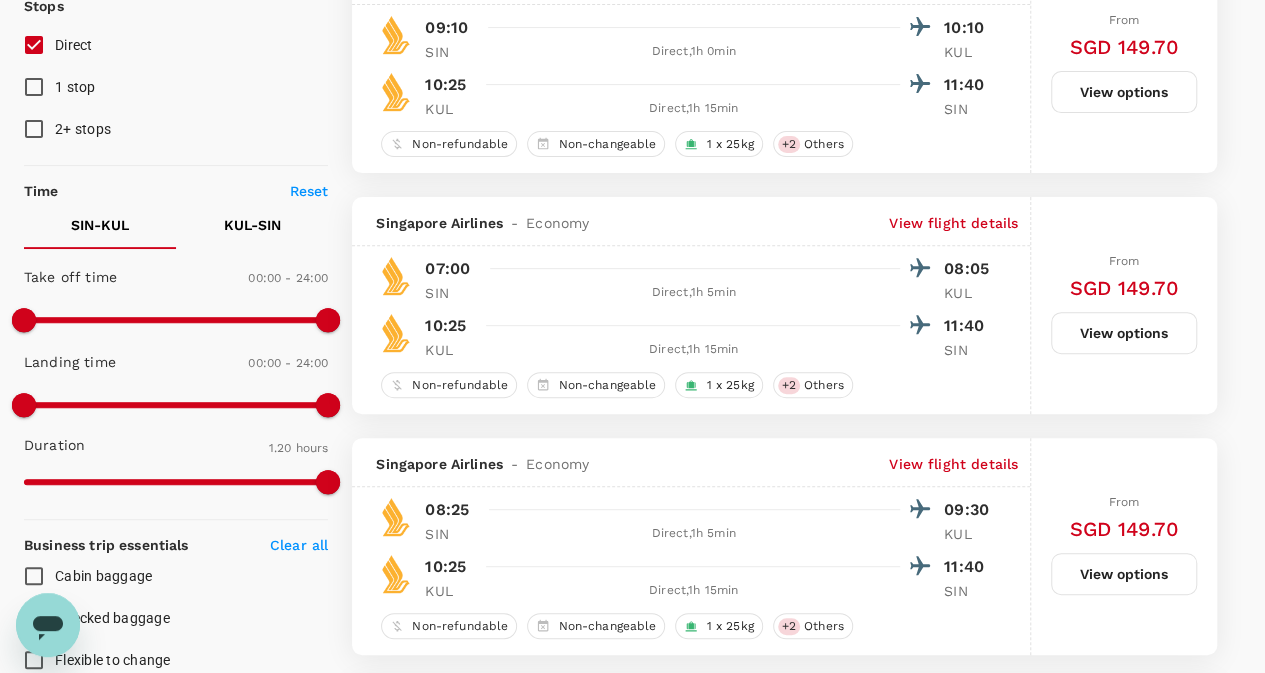 scroll, scrollTop: 400, scrollLeft: 0, axis: vertical 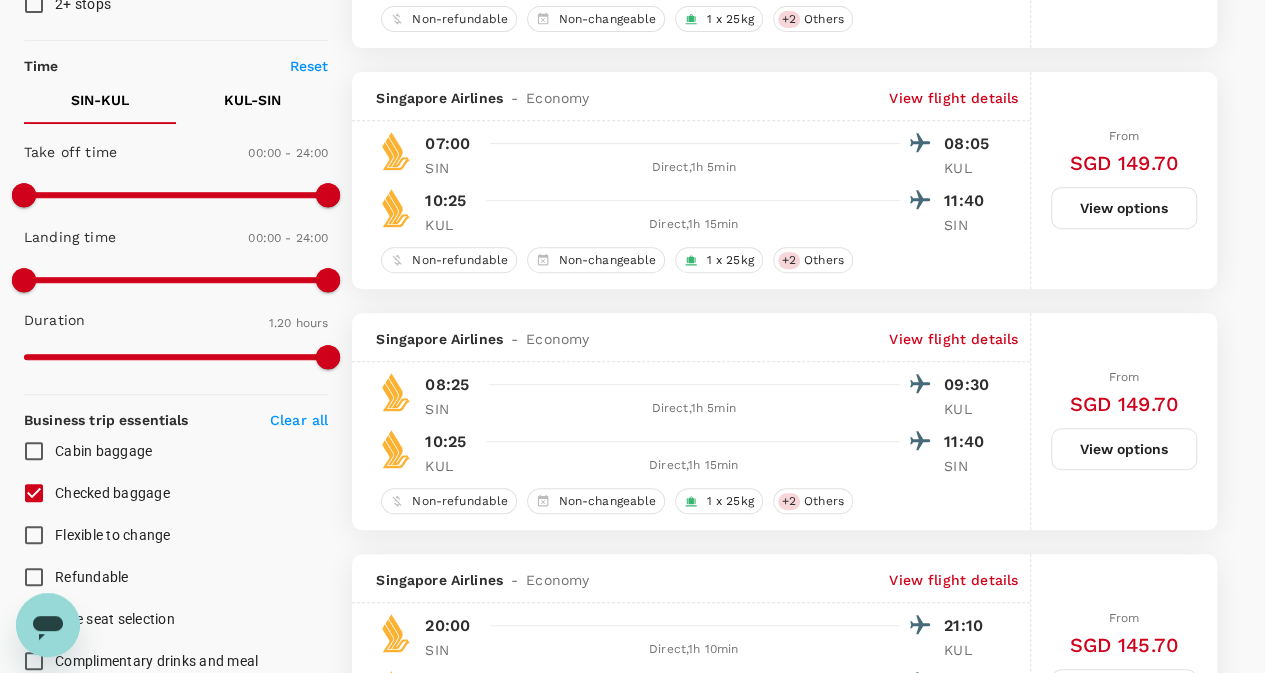 click on "View flight details" at bounding box center (953, 339) 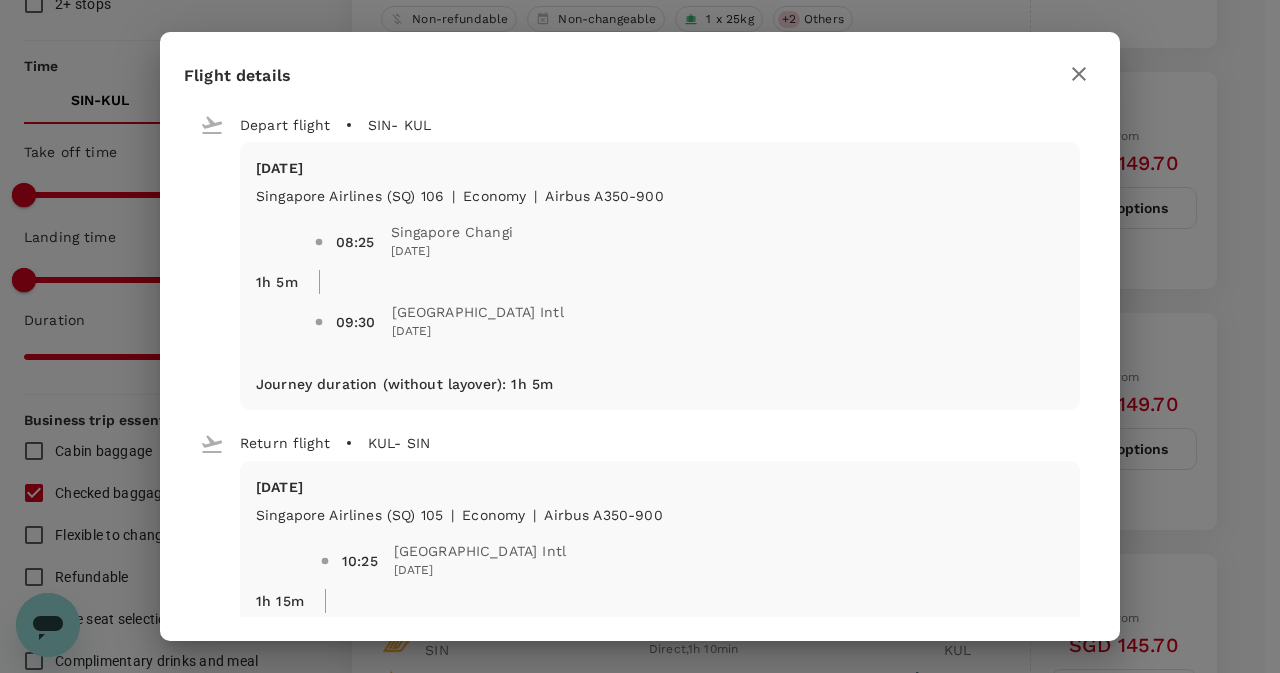 click 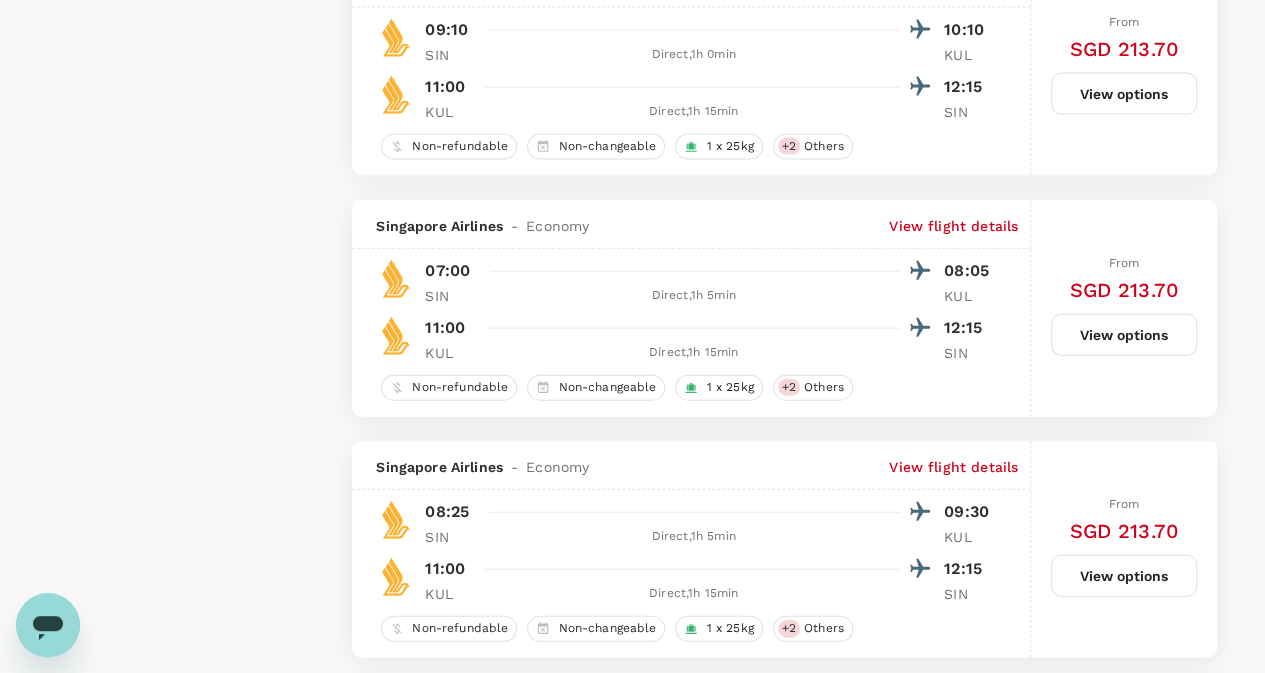 scroll, scrollTop: 2400, scrollLeft: 0, axis: vertical 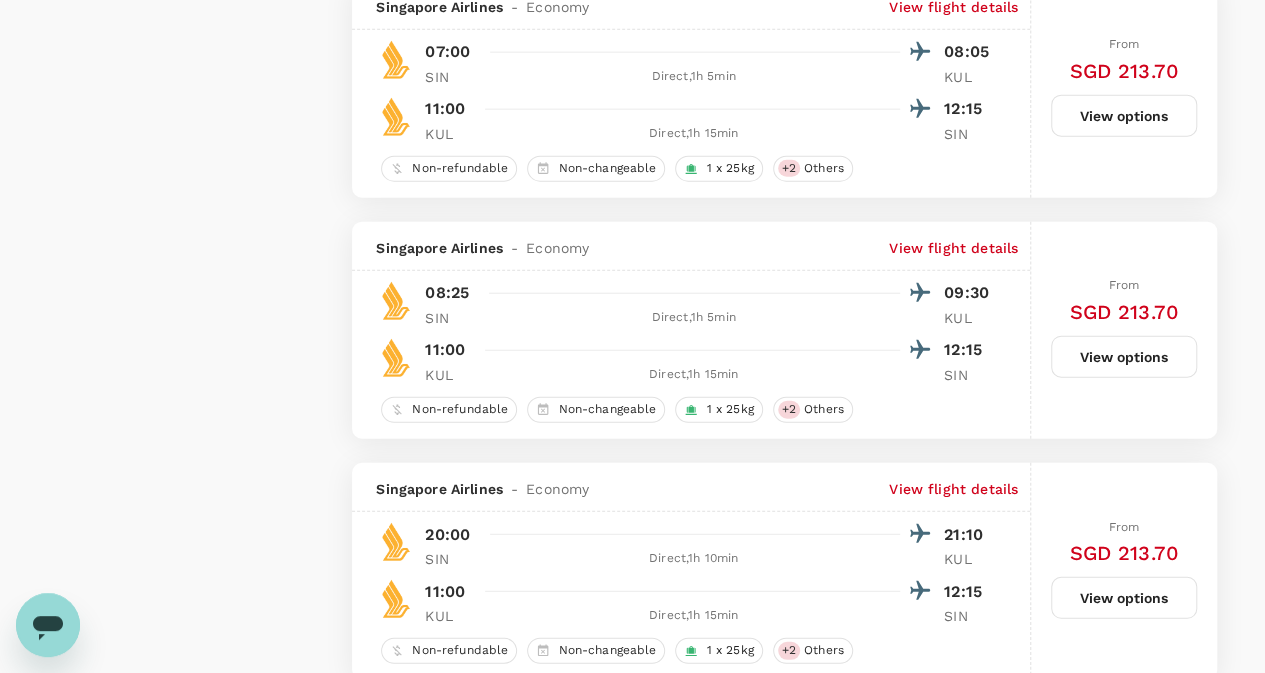 click on "View flight details" at bounding box center [953, 248] 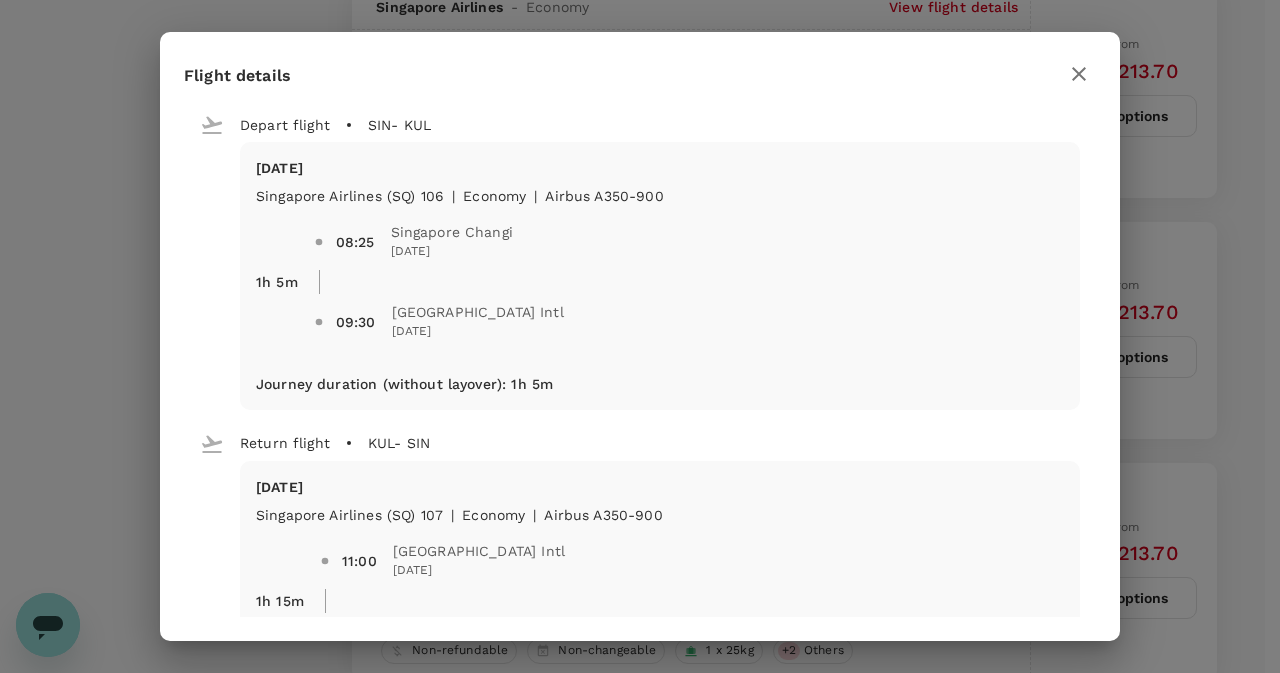 click 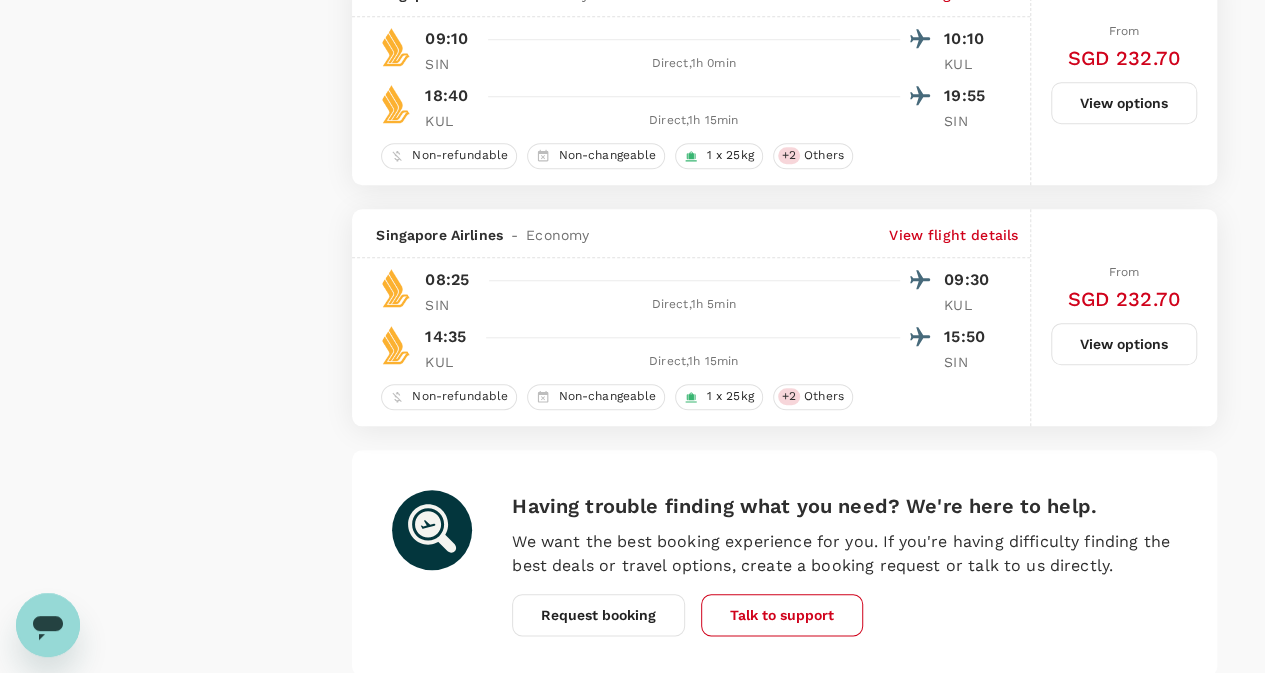 scroll, scrollTop: 4500, scrollLeft: 0, axis: vertical 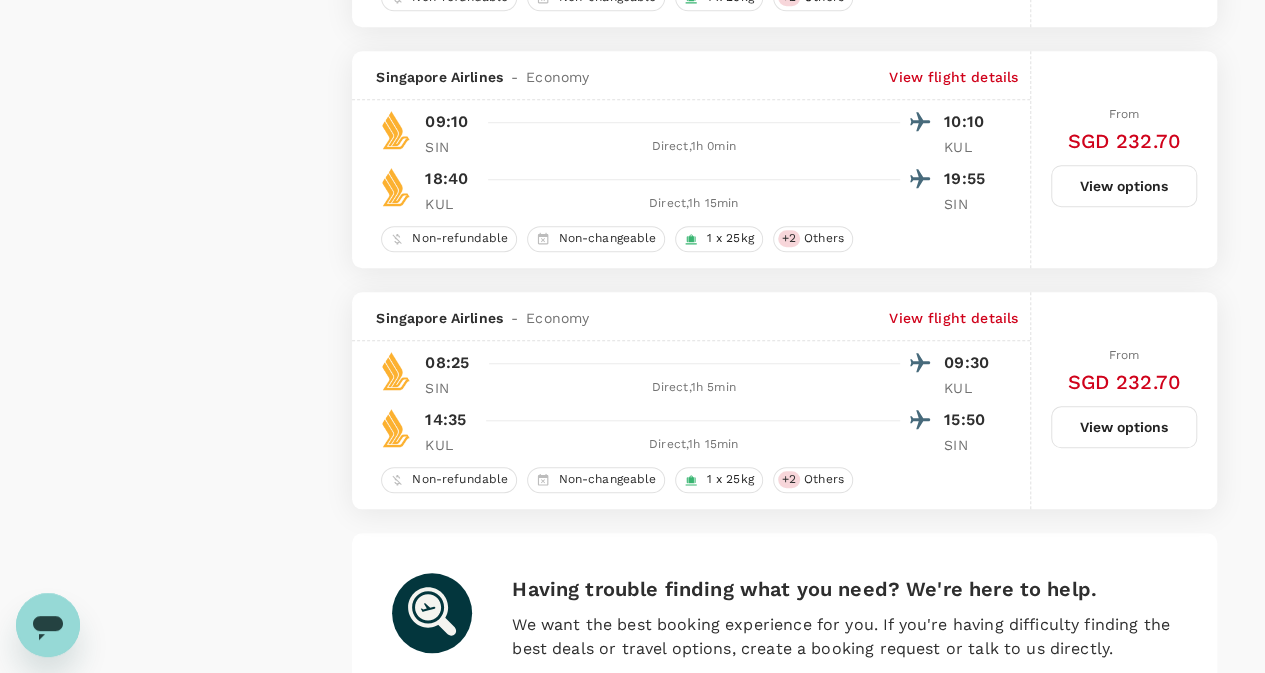 click on "View options" at bounding box center [1124, 427] 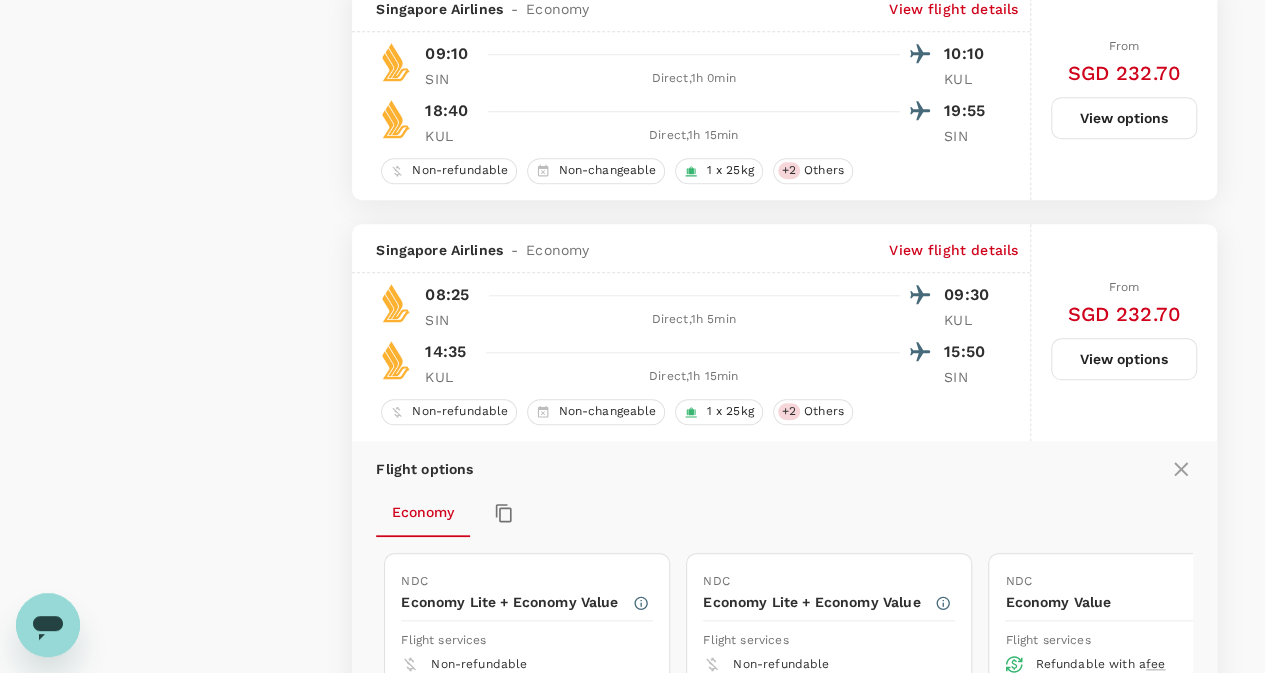 scroll, scrollTop: 4784, scrollLeft: 0, axis: vertical 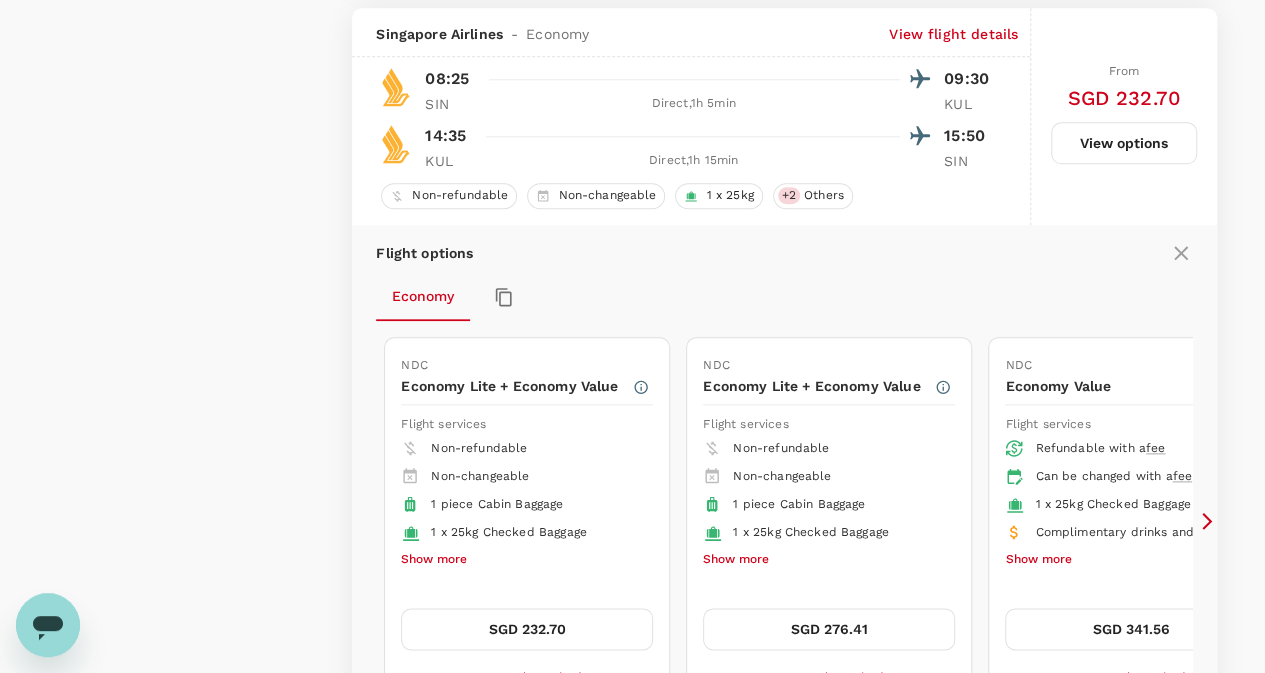 click 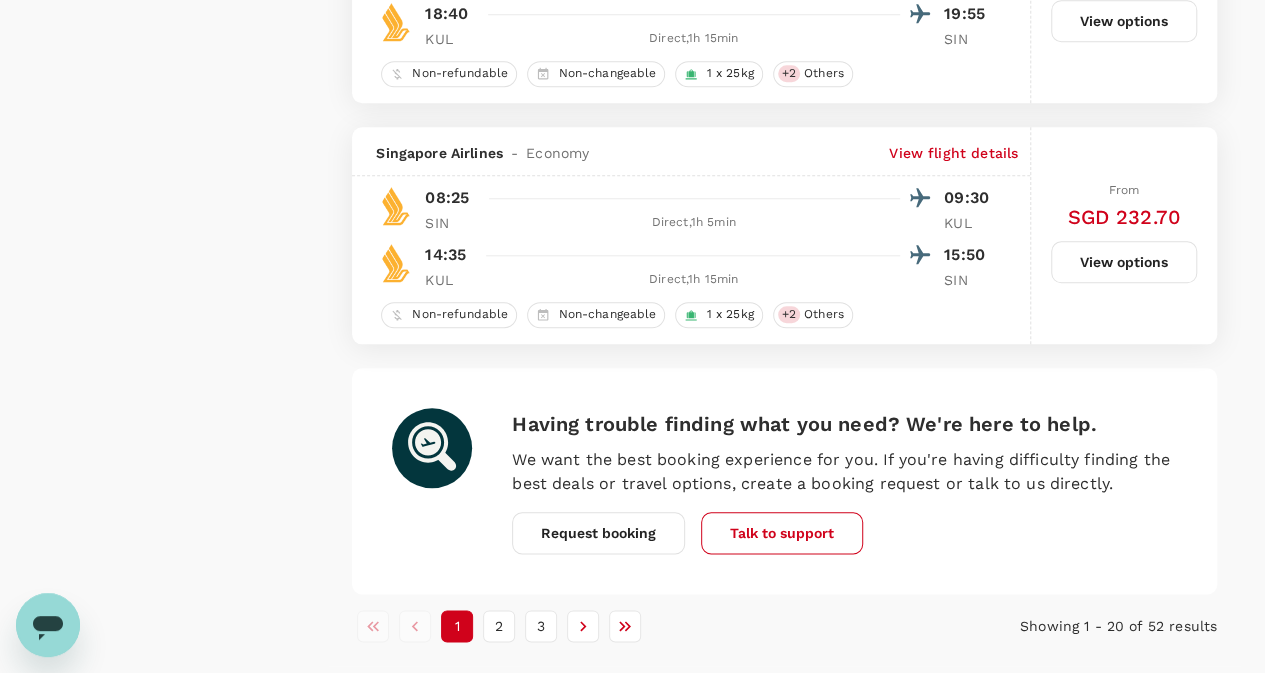 scroll, scrollTop: 4634, scrollLeft: 0, axis: vertical 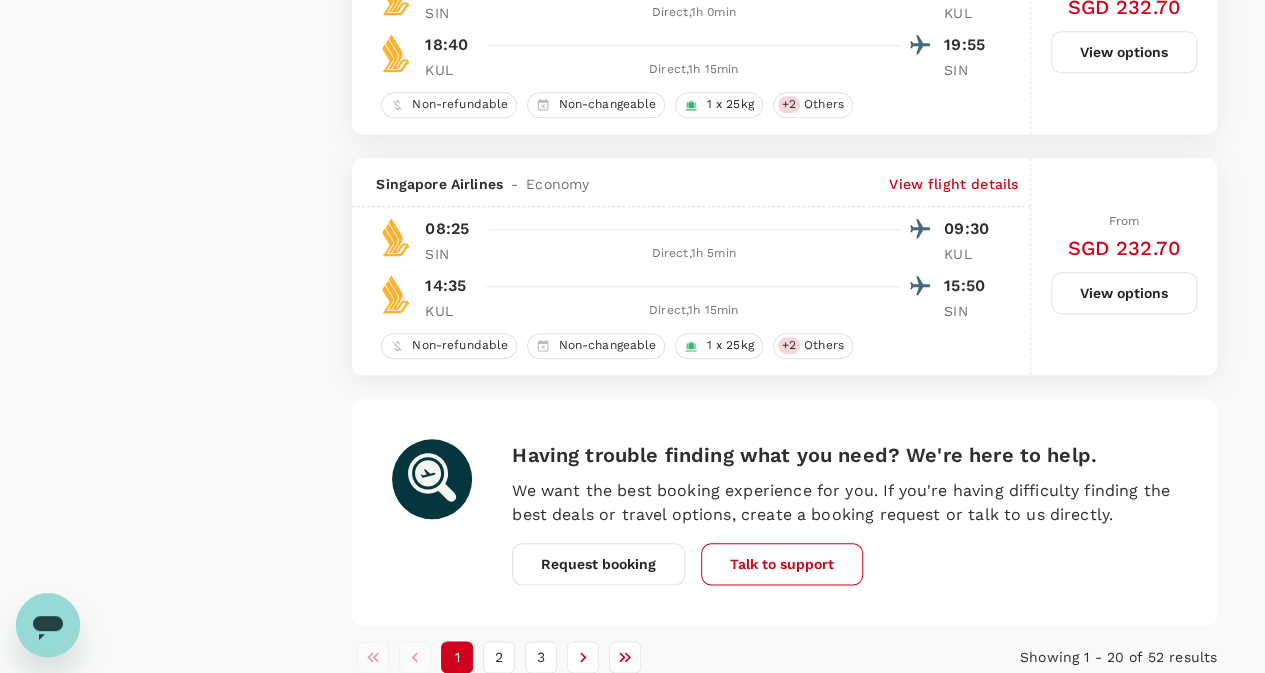 click on "View flight details" at bounding box center (953, 184) 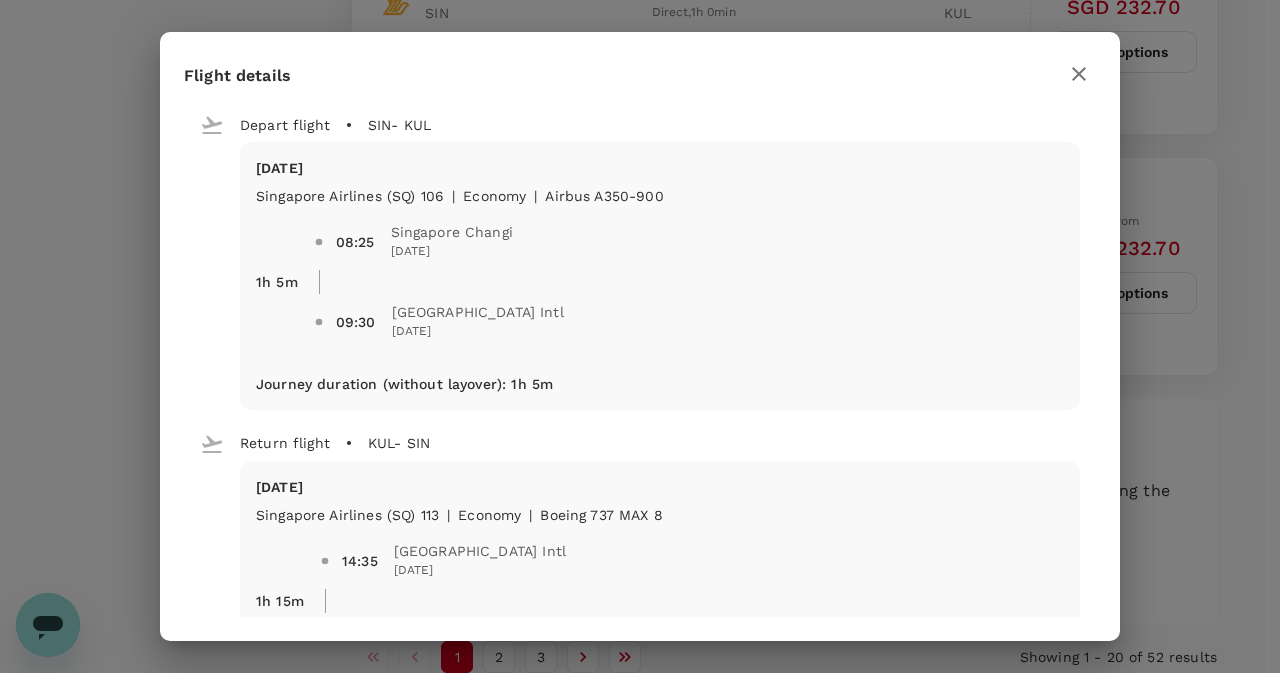 click 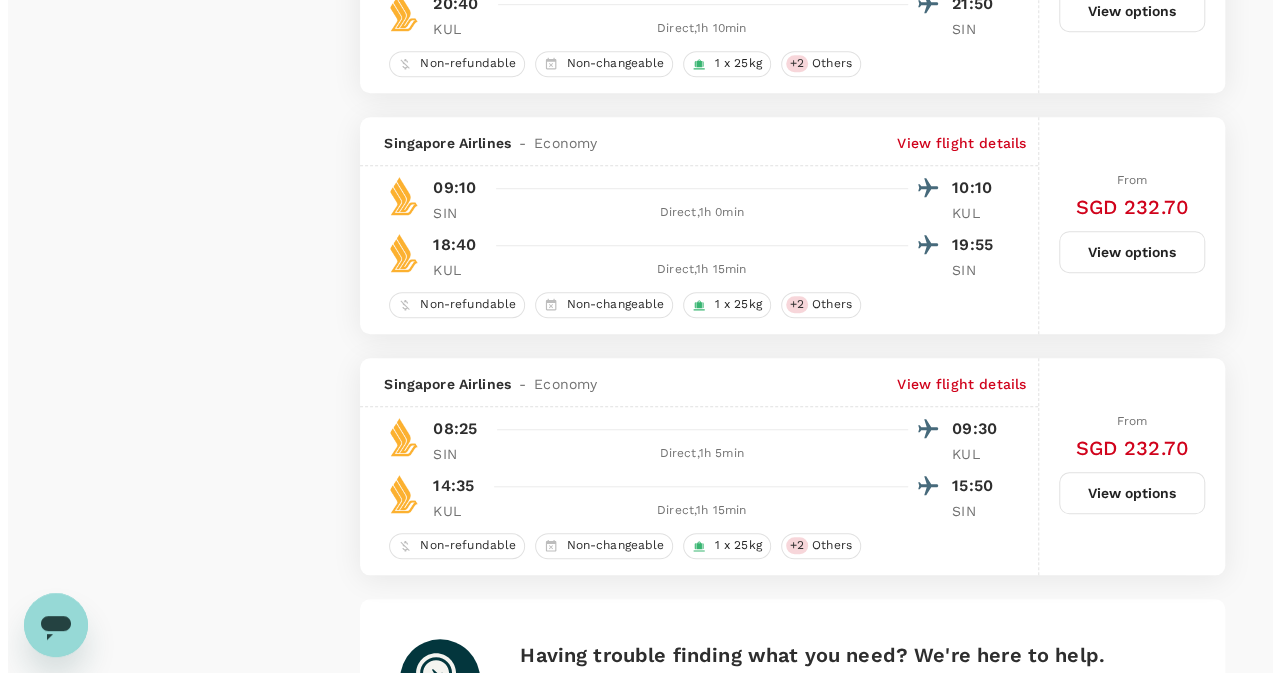 scroll, scrollTop: 4234, scrollLeft: 0, axis: vertical 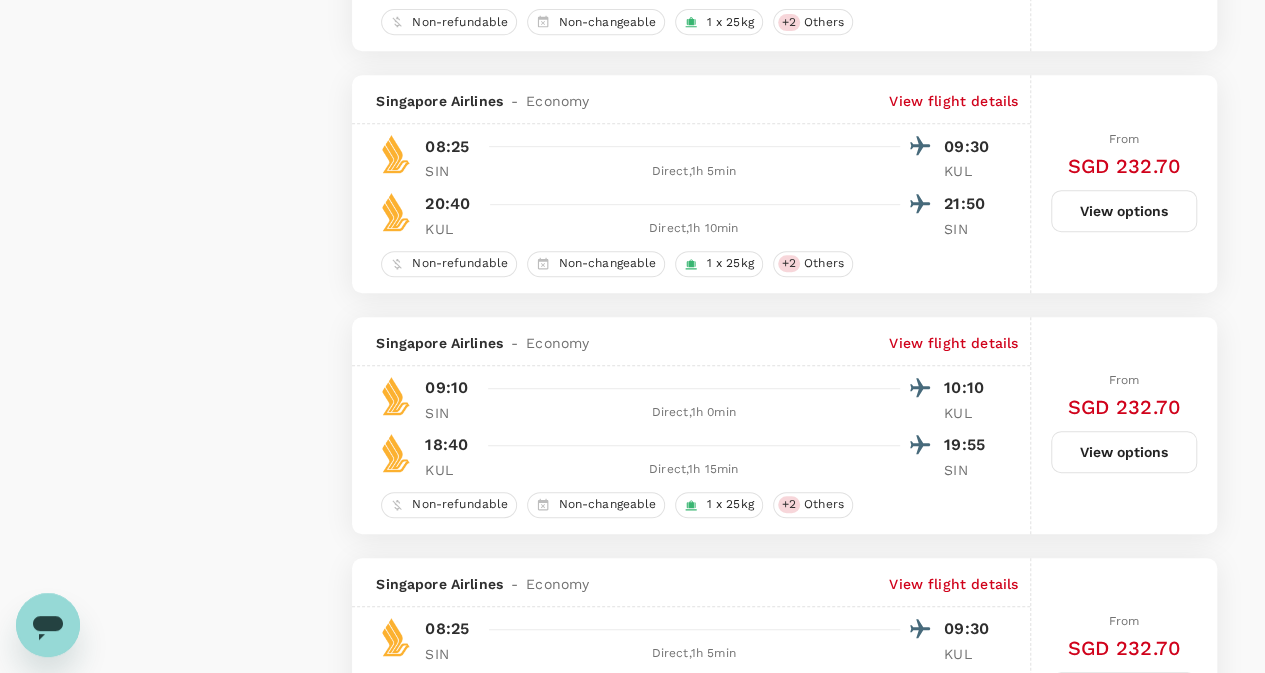 click on "View flight details" at bounding box center [953, 101] 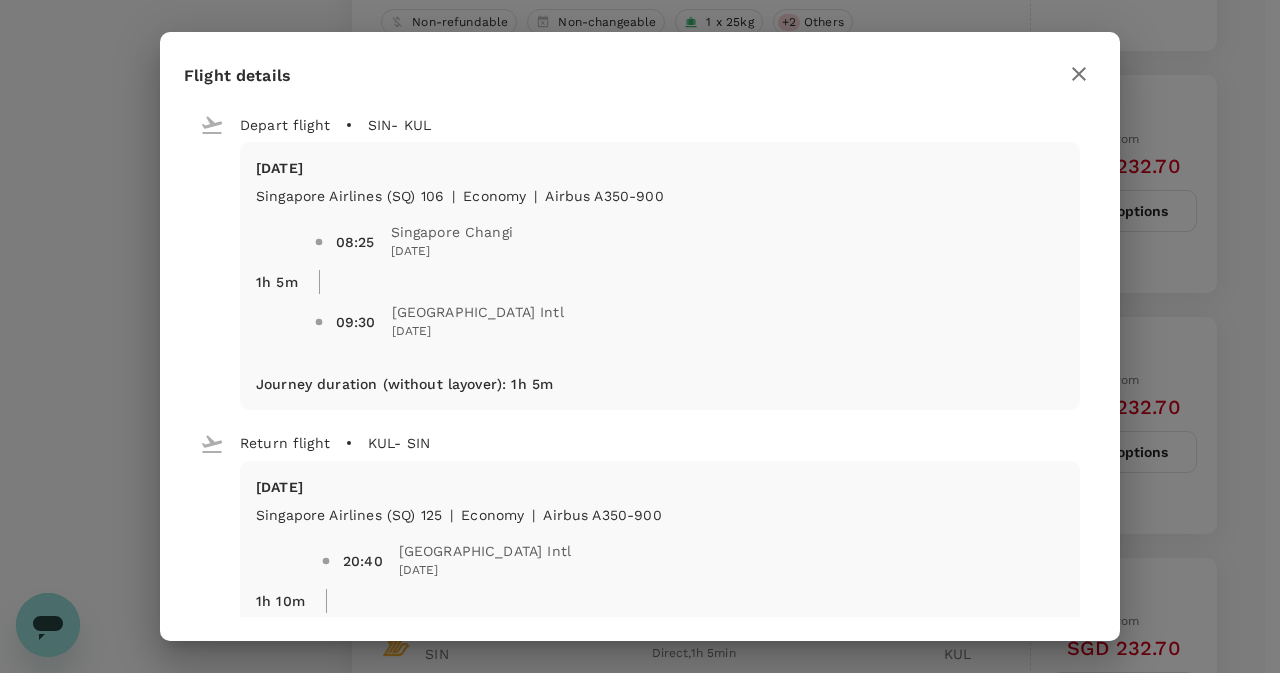 click 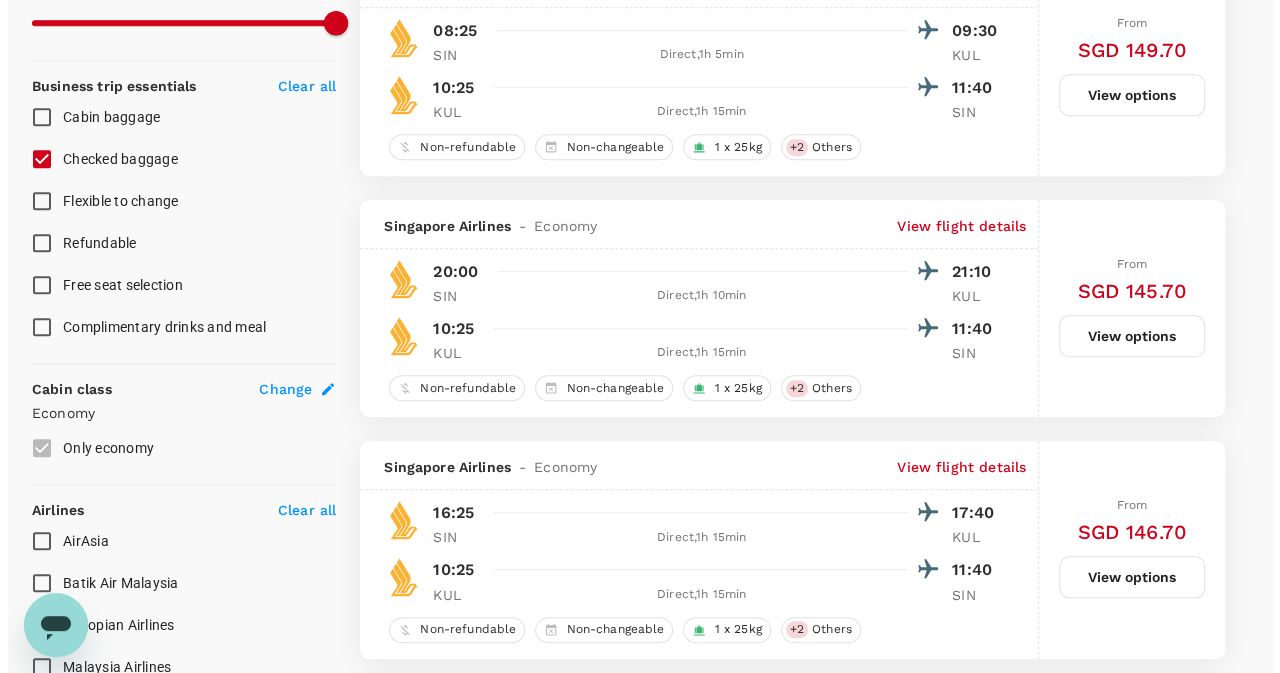 scroll, scrollTop: 534, scrollLeft: 0, axis: vertical 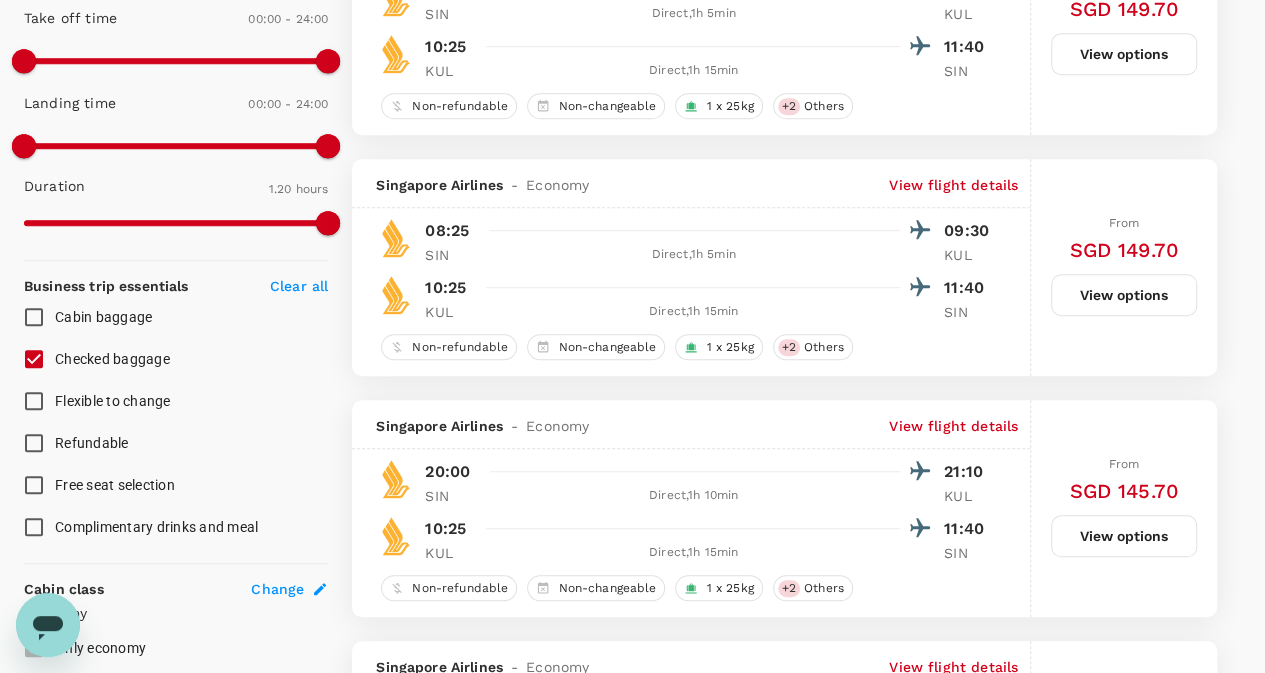 click on "View flight details" at bounding box center [953, 185] 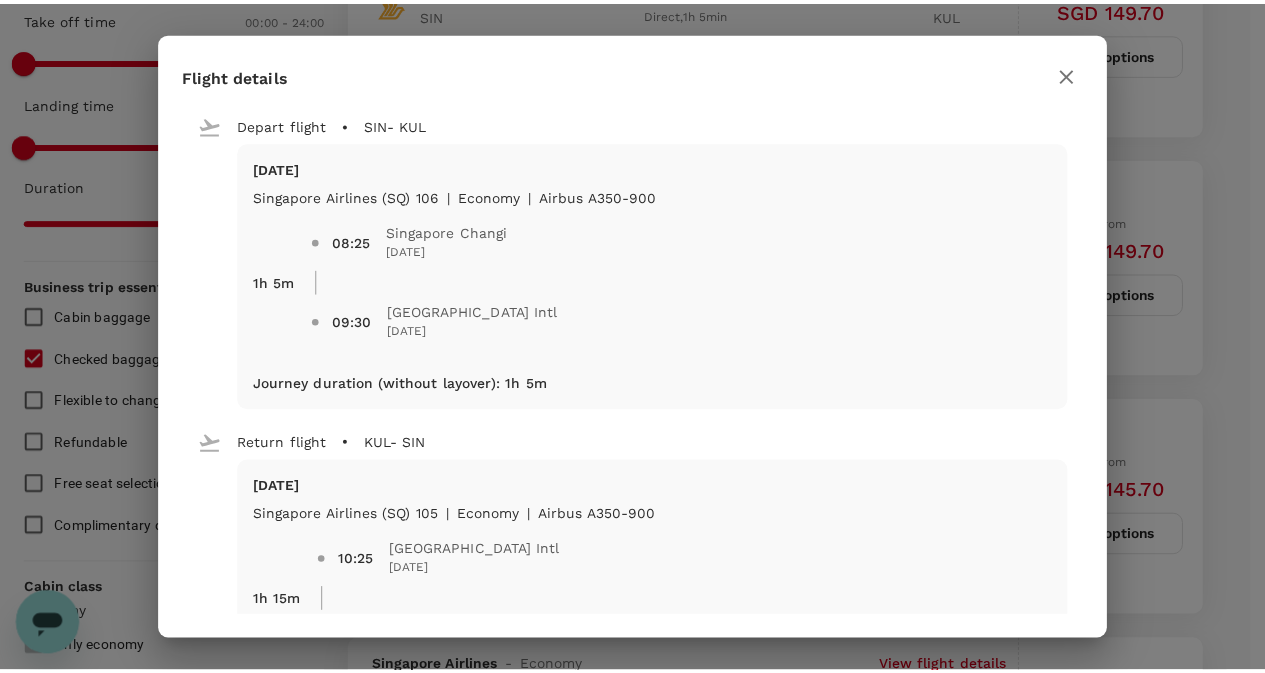 scroll, scrollTop: 128, scrollLeft: 0, axis: vertical 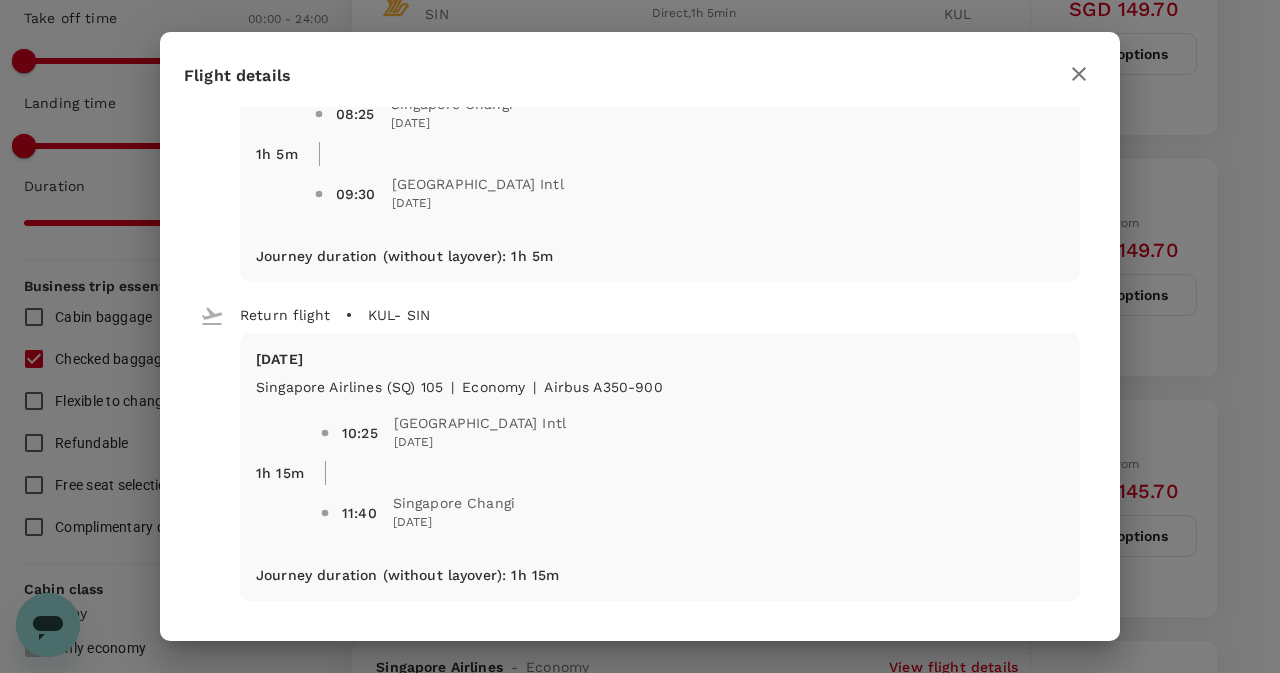 click 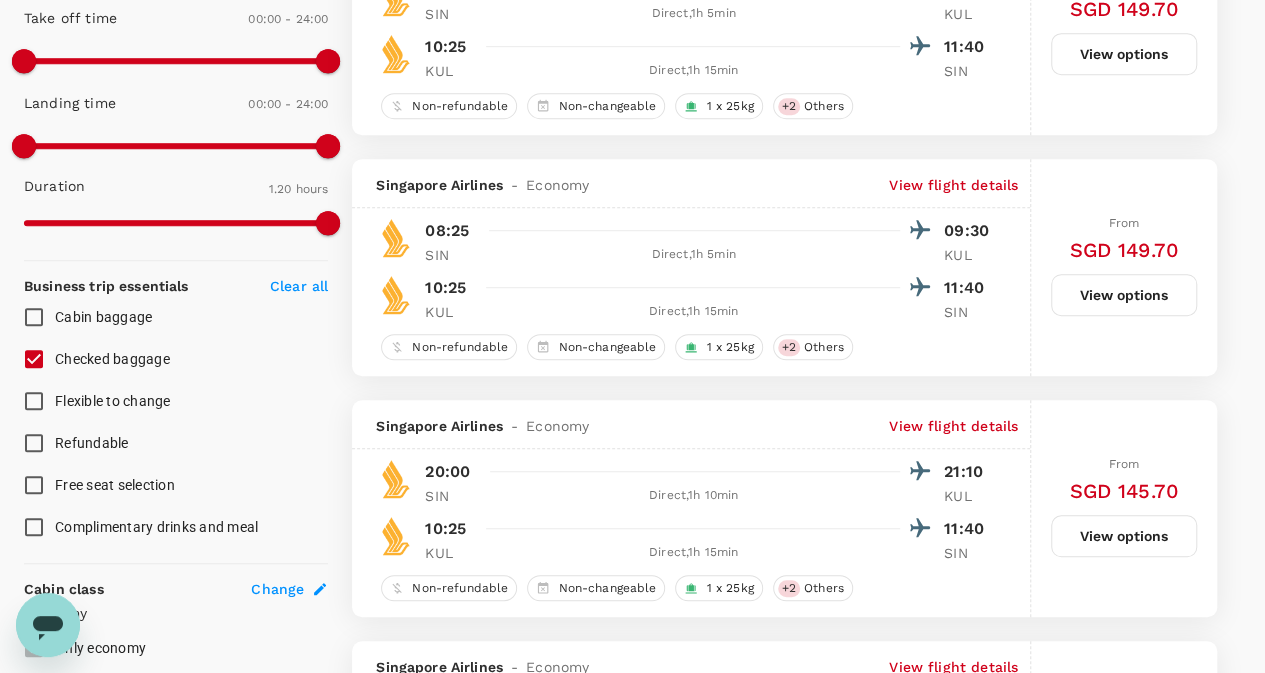 scroll, scrollTop: 434, scrollLeft: 0, axis: vertical 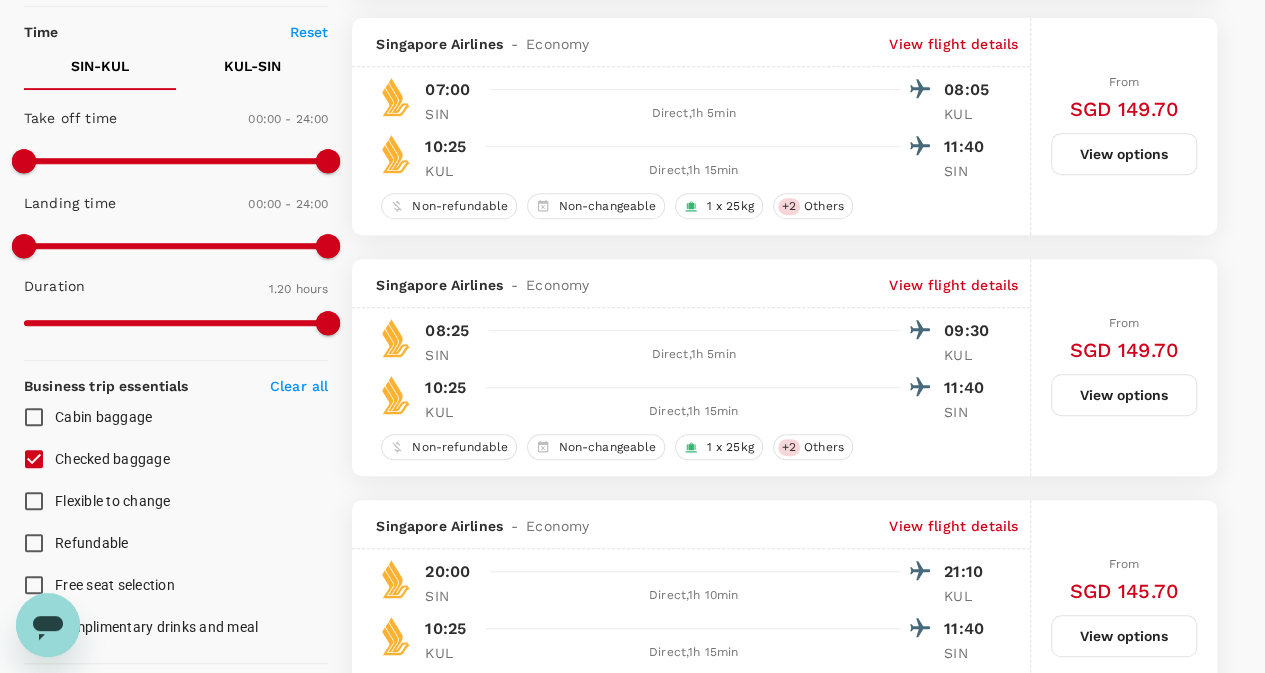 click on "View options" at bounding box center (1124, 395) 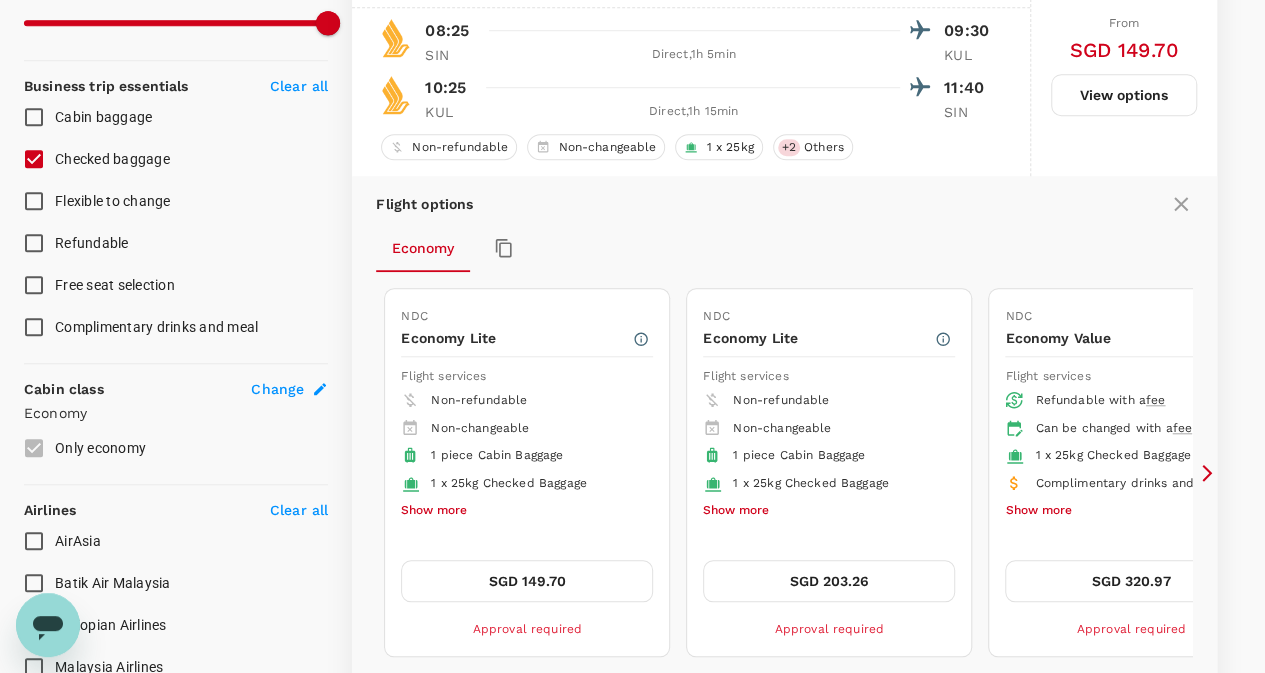 scroll, scrollTop: 862, scrollLeft: 0, axis: vertical 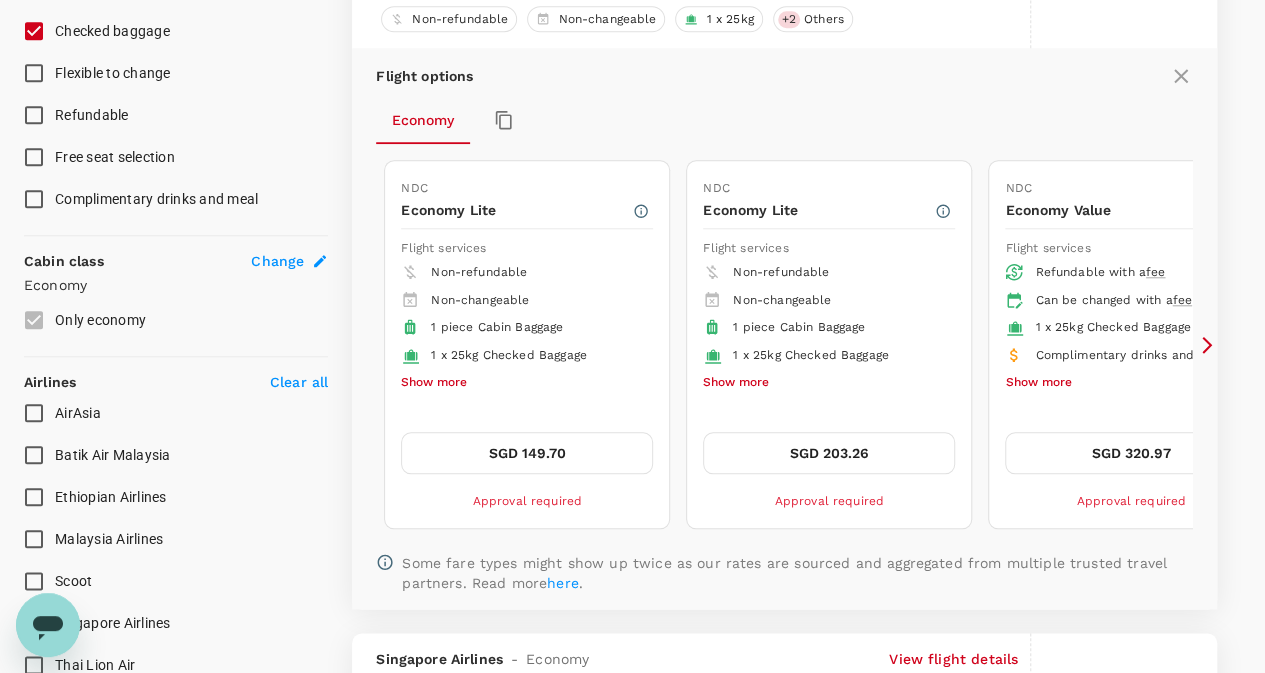 click on "SGD 149.70" at bounding box center (527, 453) 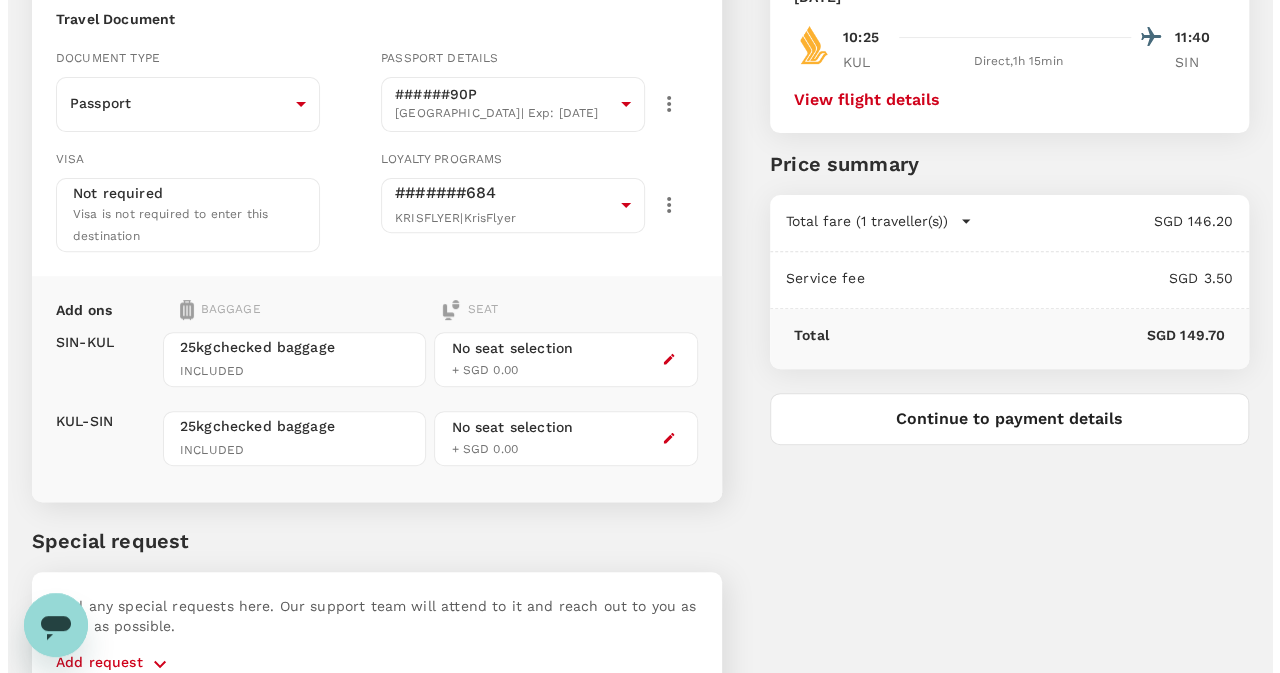 scroll, scrollTop: 285, scrollLeft: 0, axis: vertical 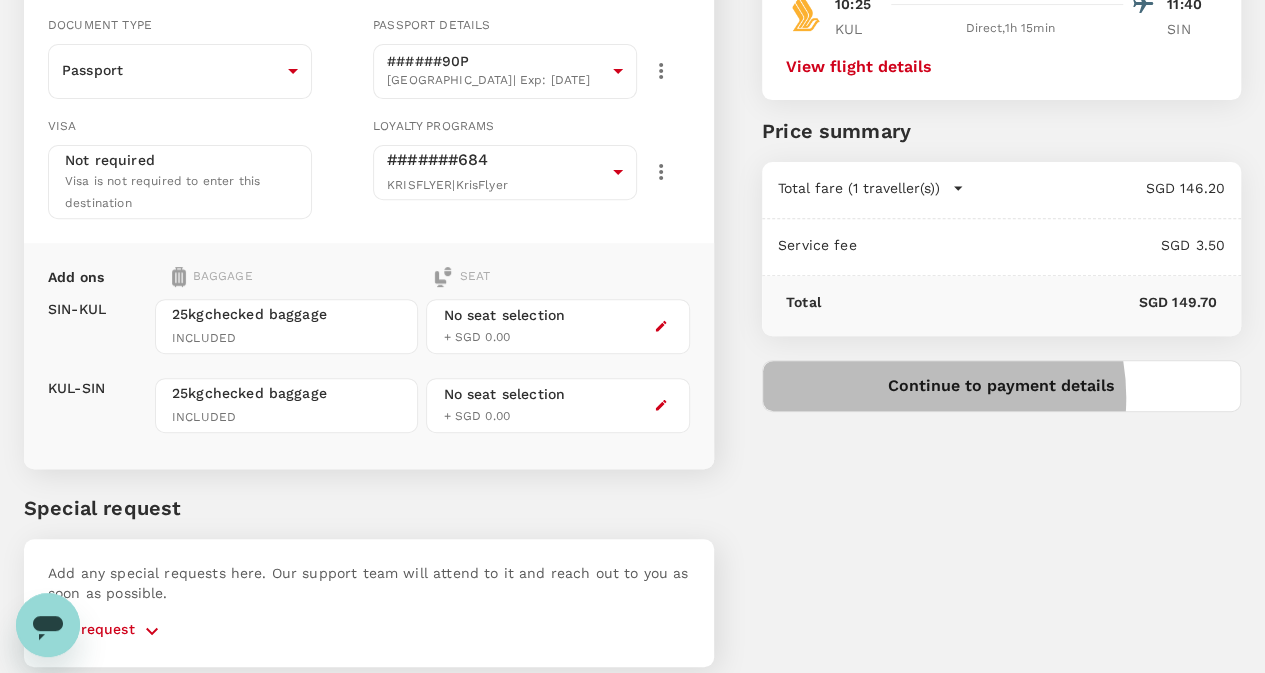 click on "Continue to payment details" at bounding box center (1001, 386) 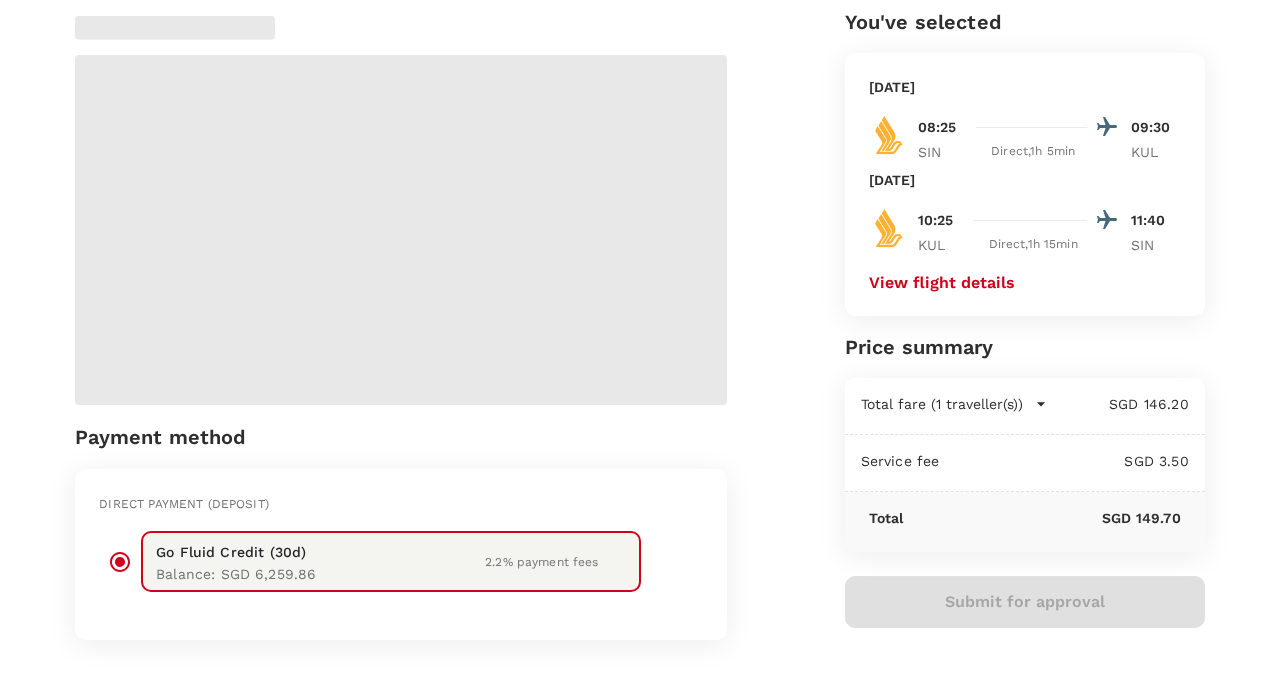 scroll, scrollTop: 200, scrollLeft: 0, axis: vertical 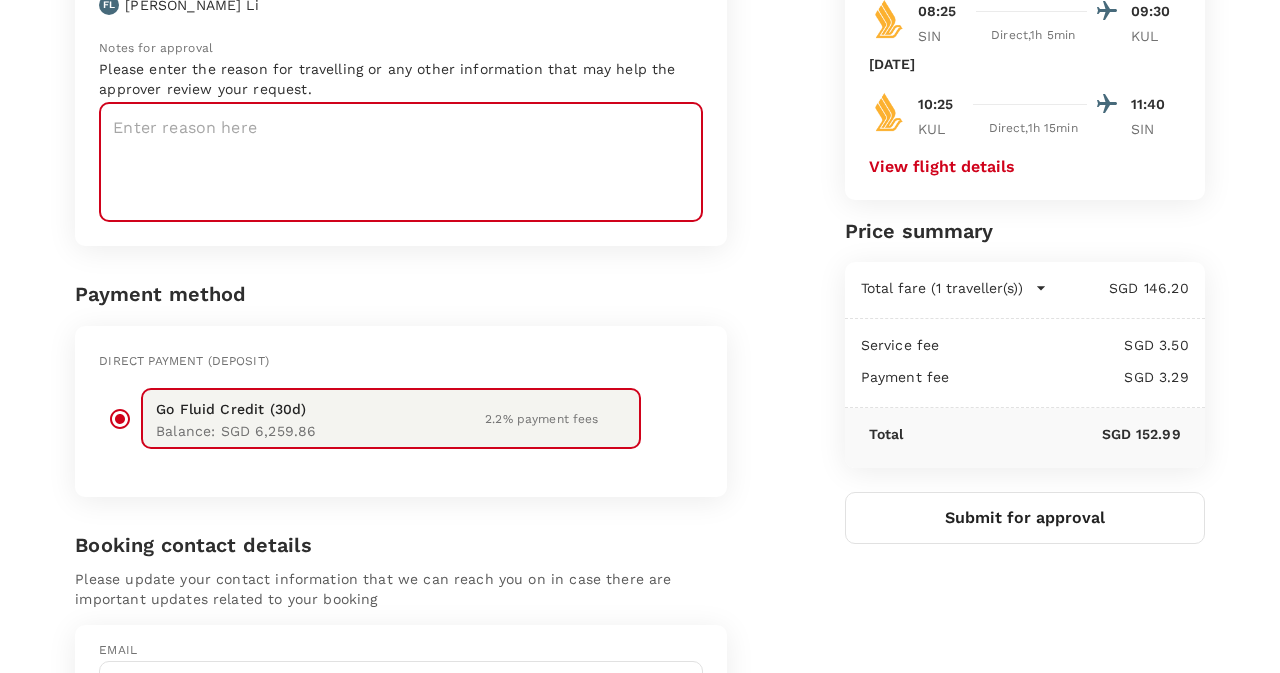 click at bounding box center (401, 162) 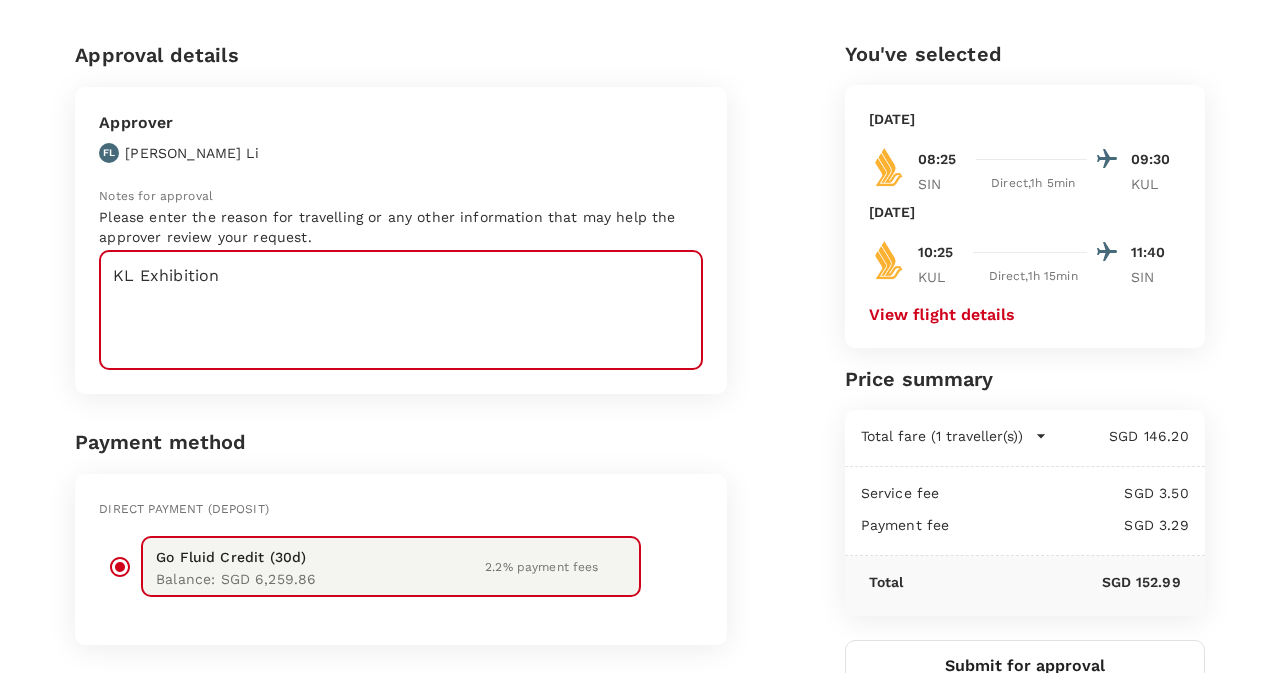 scroll, scrollTop: 452, scrollLeft: 0, axis: vertical 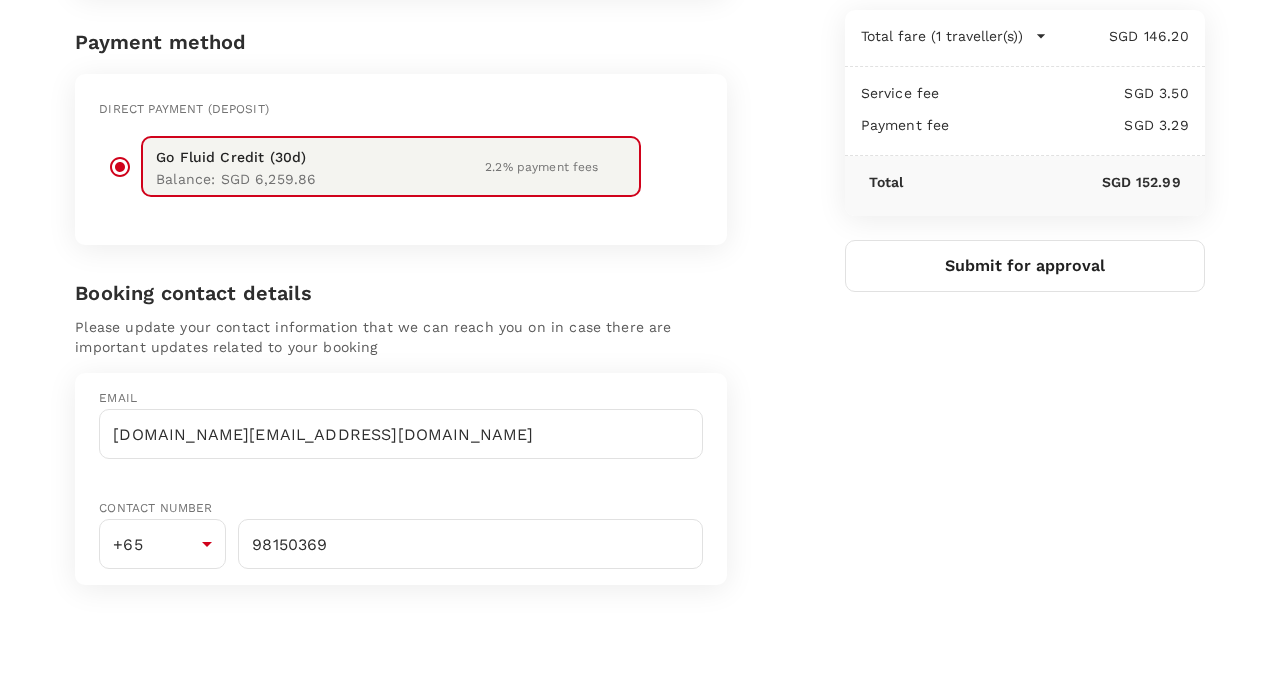 type on "KL Exhibition" 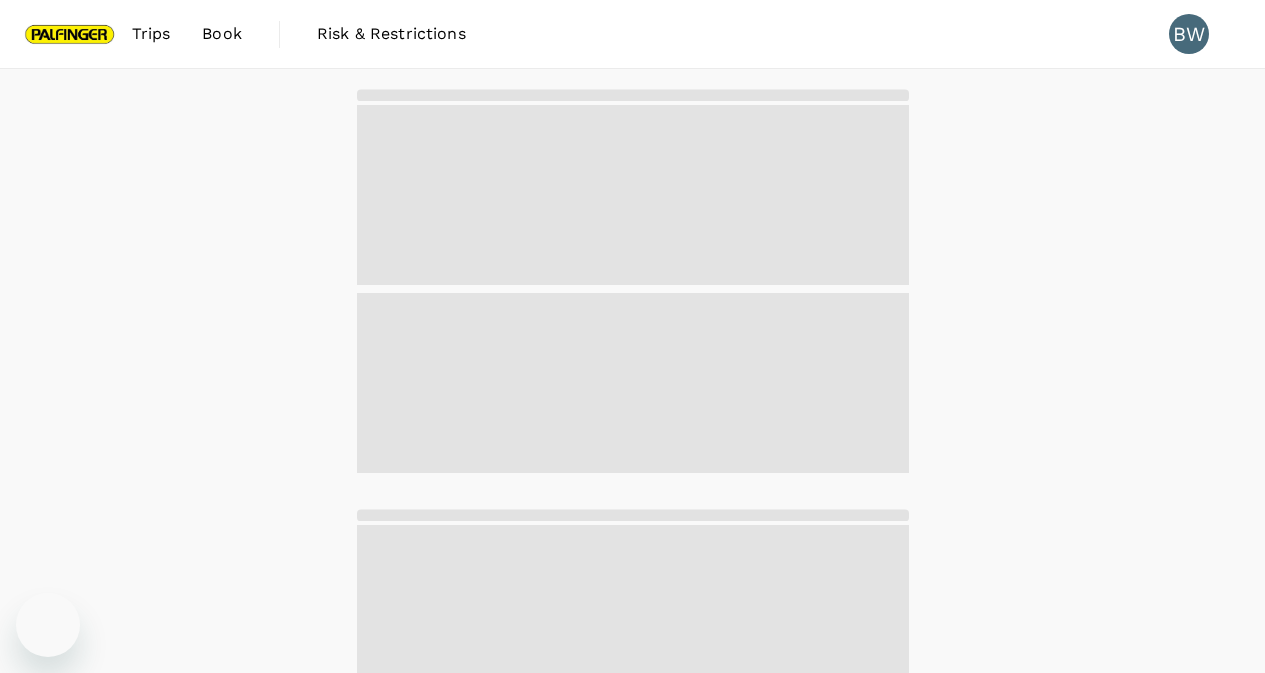 scroll, scrollTop: 0, scrollLeft: 0, axis: both 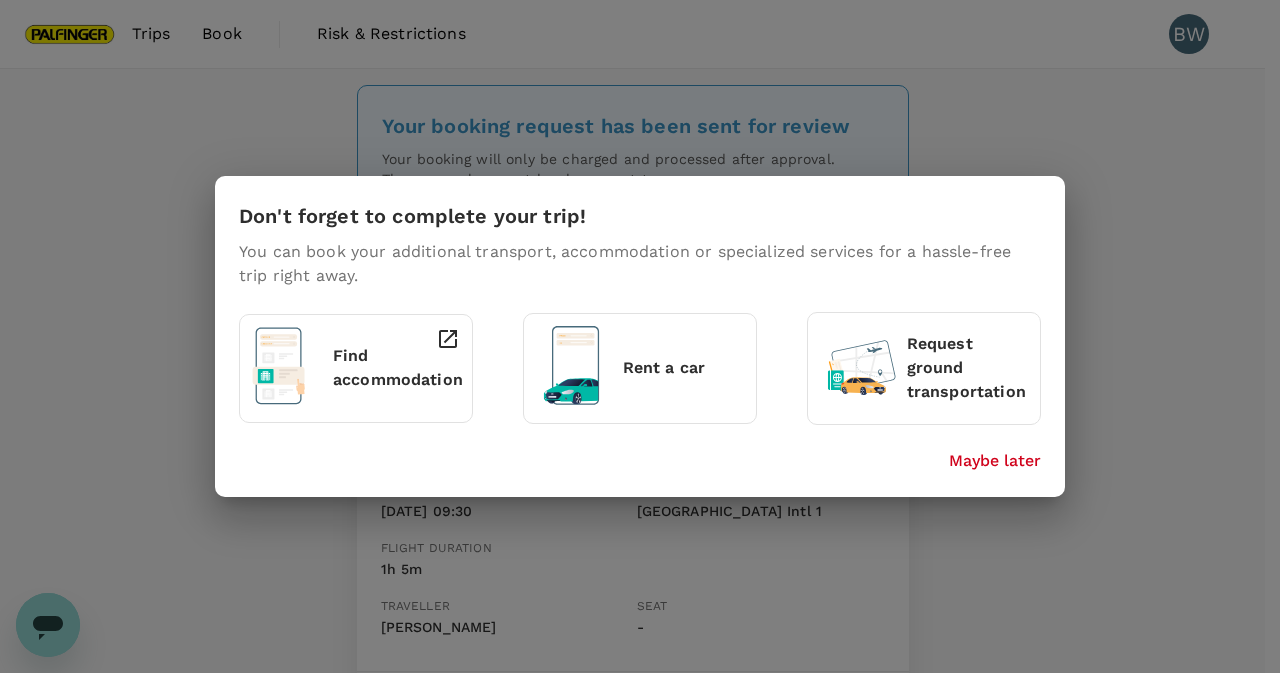 click on "Maybe later" at bounding box center (636, 457) 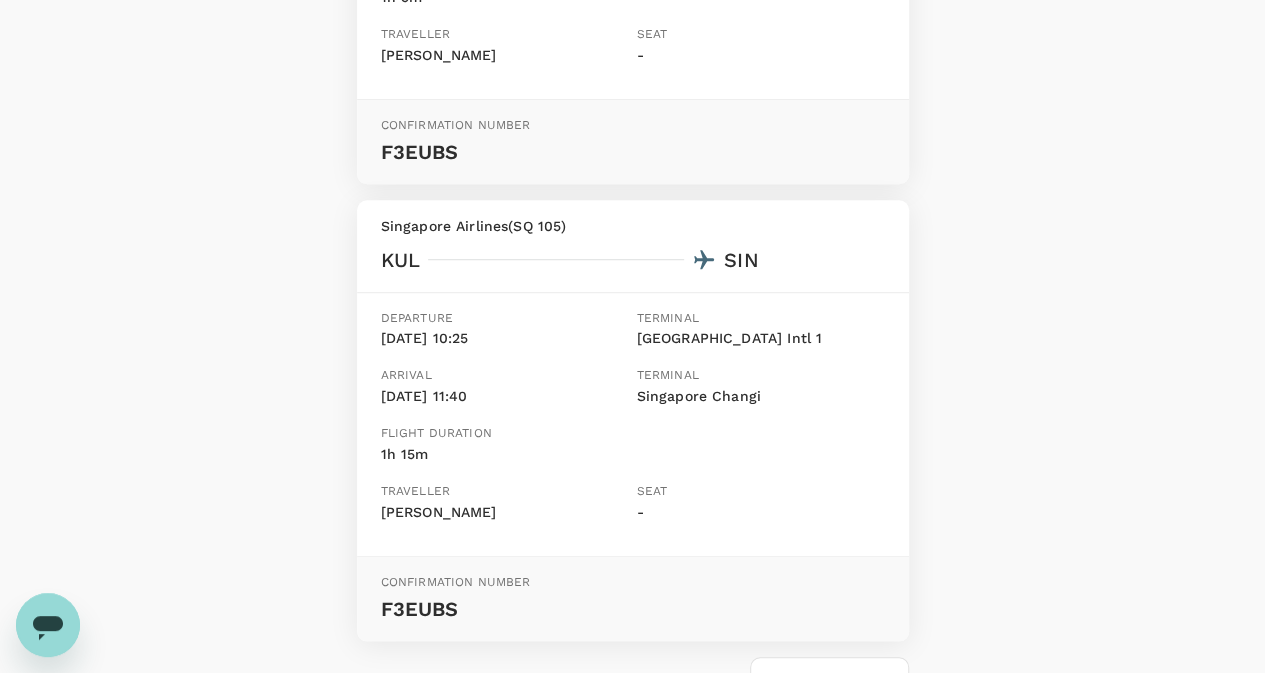 scroll, scrollTop: 721, scrollLeft: 0, axis: vertical 